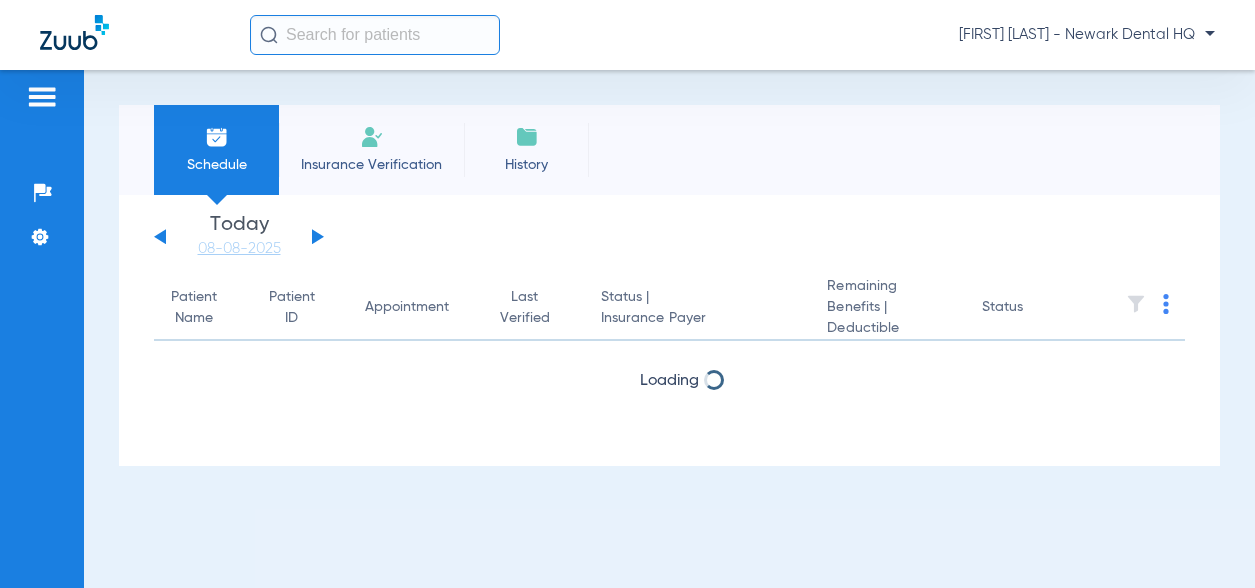 scroll, scrollTop: 0, scrollLeft: 0, axis: both 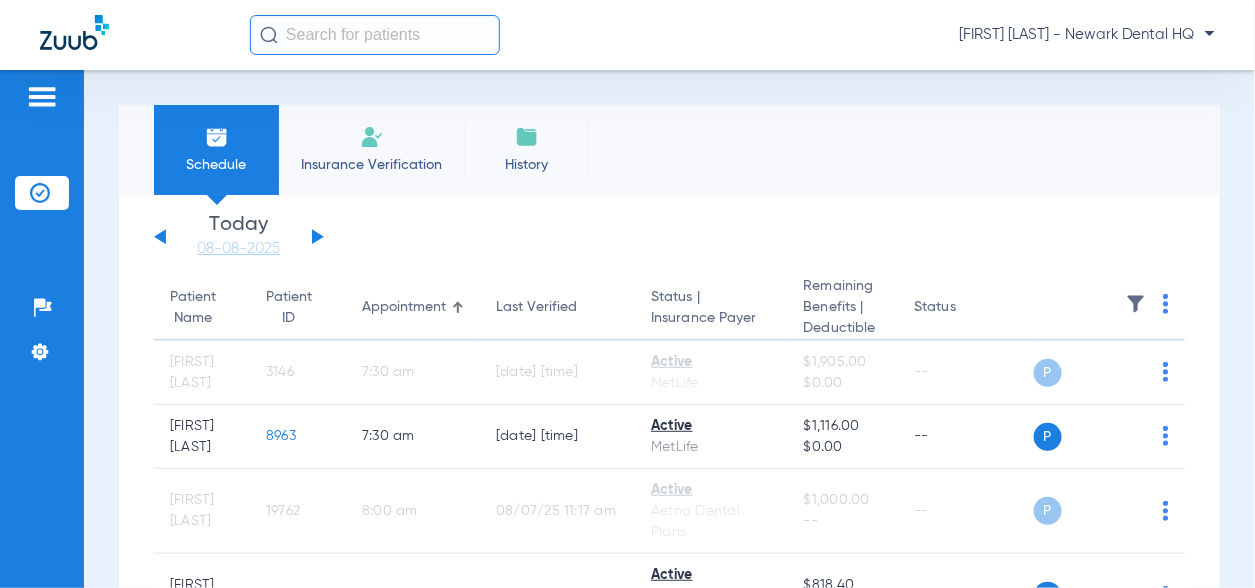 click 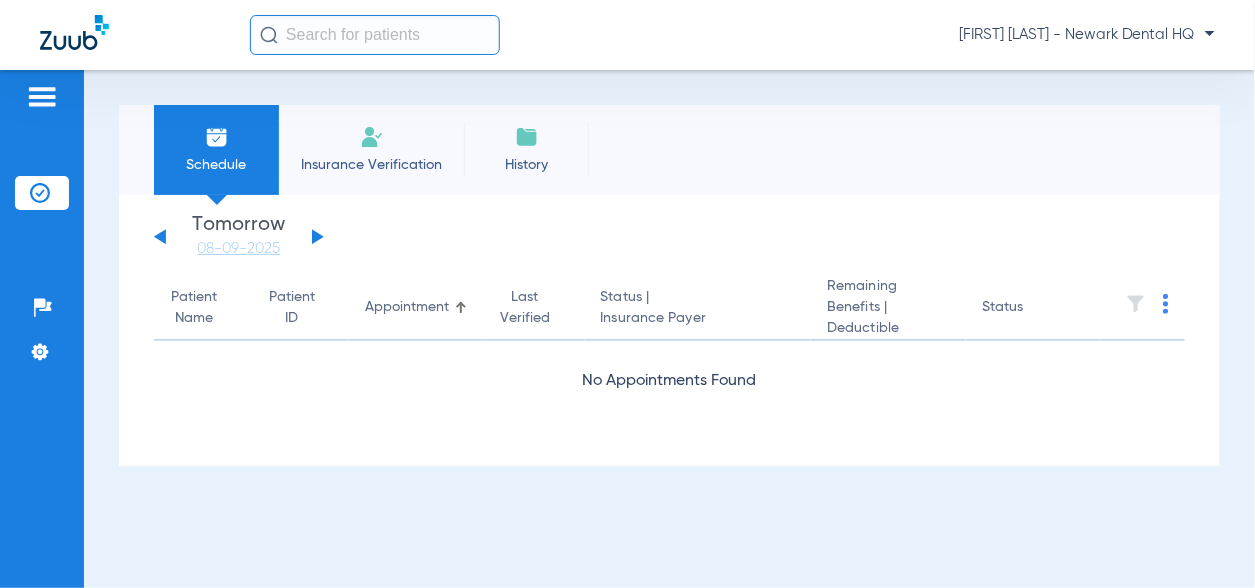 click 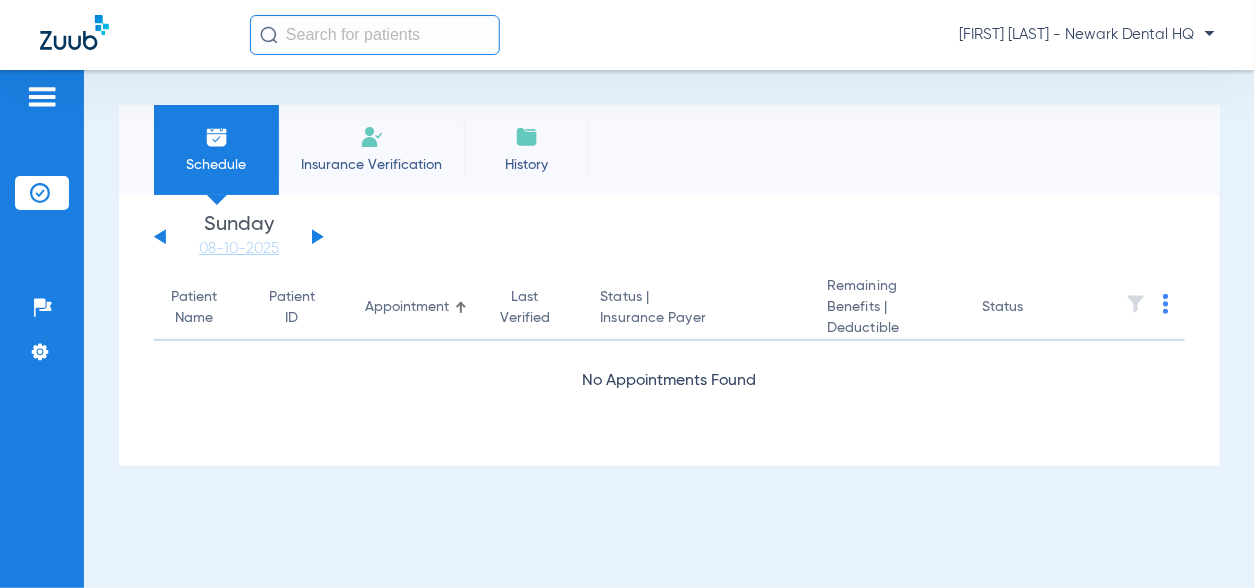 click 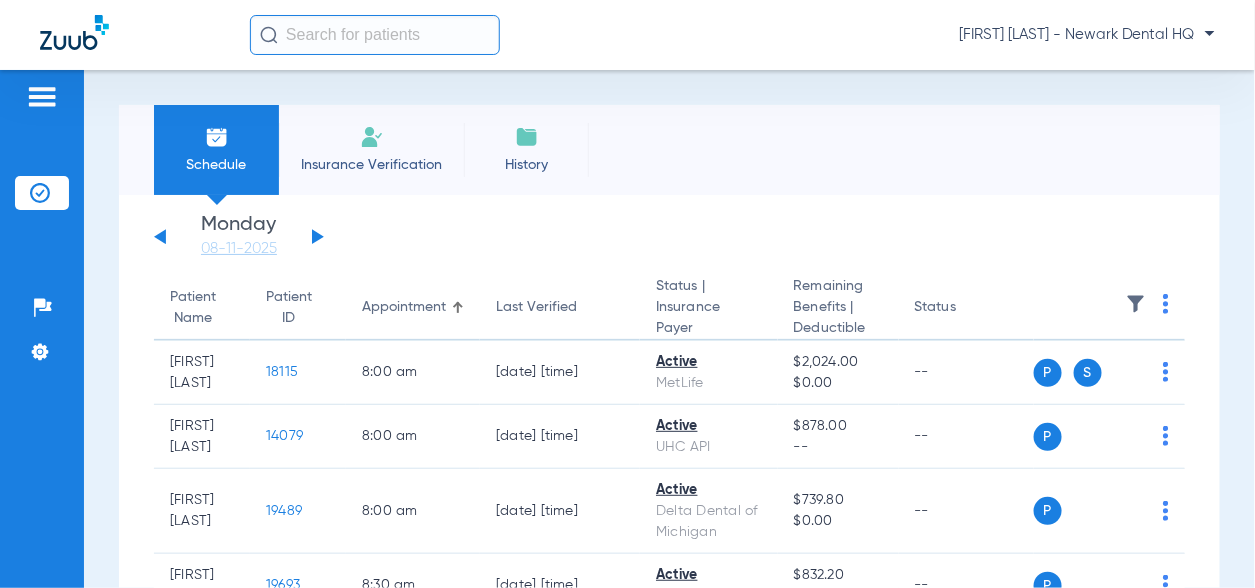 click on "Wednesday   06-04-2025   Thursday   06-05-2025   Friday   06-06-2025   Saturday   06-07-2025   Sunday   06-08-2025   Monday   06-09-2025   Tuesday   06-10-2025   Wednesday   06-11-2025   Thursday   06-12-2025   Friday   06-13-2025   Saturday   06-14-2025   Sunday   06-15-2025   Monday   06-16-2025   Tuesday   06-17-2025   Wednesday   06-18-2025   Thursday   06-19-2025   Friday   06-20-2025   Saturday   06-21-2025   Sunday   06-22-2025   Monday   06-23-2025   Tuesday   06-24-2025   Wednesday   06-25-2025   Thursday   06-26-2025   Friday   06-27-2025   Saturday   06-28-2025   Sunday   06-29-2025   Monday   06-30-2025   Tuesday   07-01-2025   Wednesday   07-02-2025   Thursday   07-03-2025   Friday   07-04-2025   Saturday   07-05-2025   Sunday   07-06-2025   Monday   07-07-2025   Tuesday   07-08-2025   Wednesday   07-09-2025   Thursday   07-10-2025   Friday   07-11-2025   Saturday   07-12-2025   Sunday   07-13-2025   Monday   07-14-2025   Tuesday   07-15-2025   Wednesday   07-16-2025   Thursday   07-17-2025" 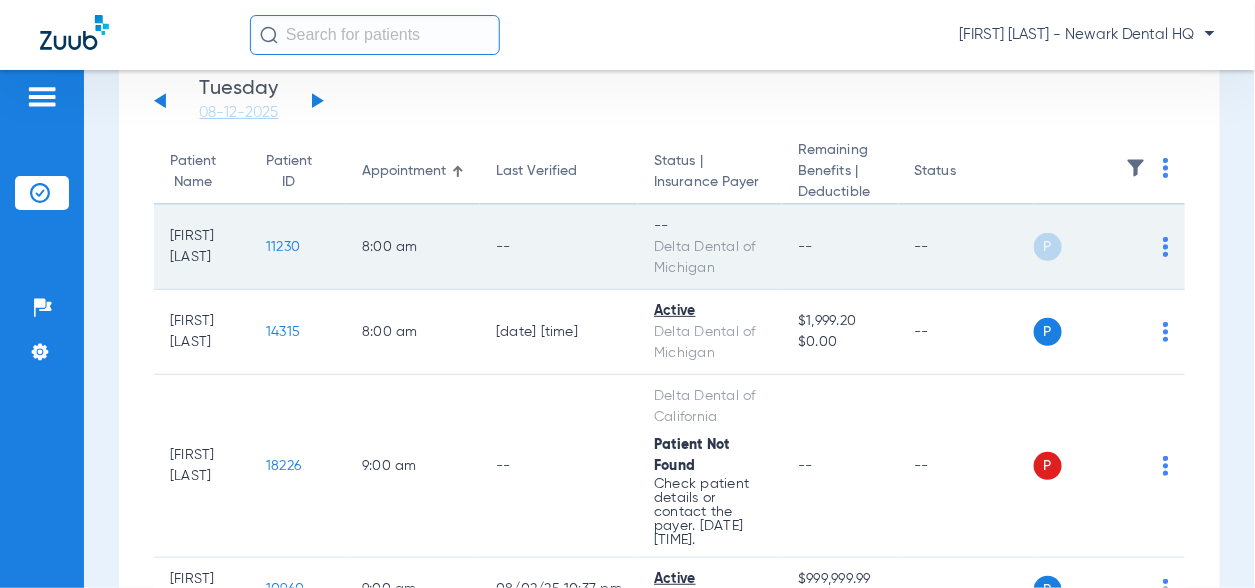 scroll, scrollTop: 200, scrollLeft: 0, axis: vertical 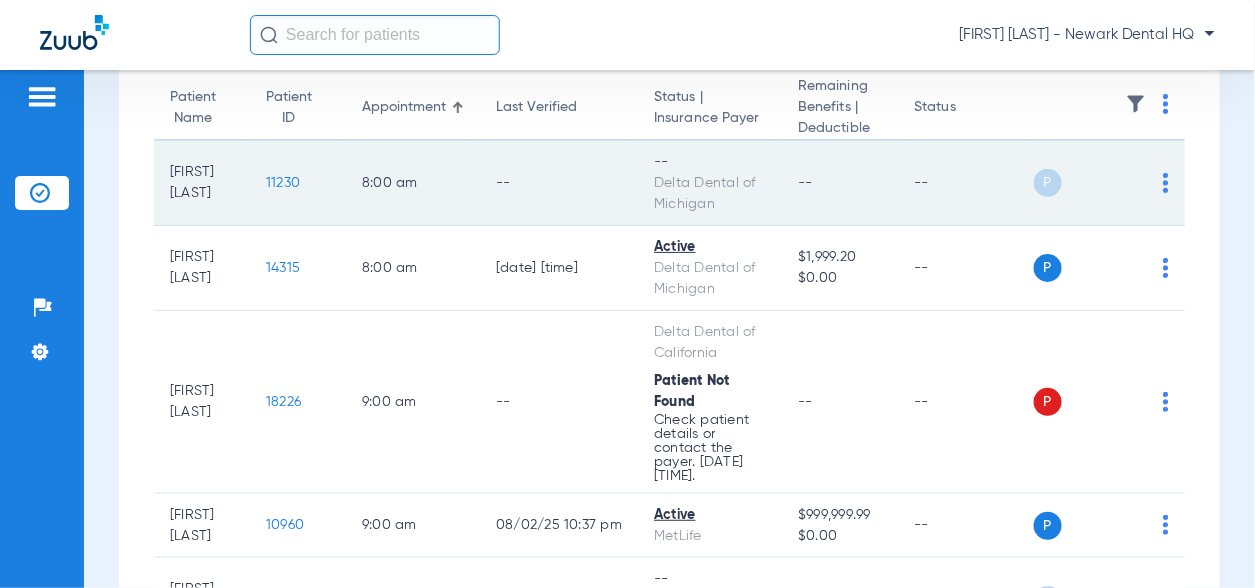 click 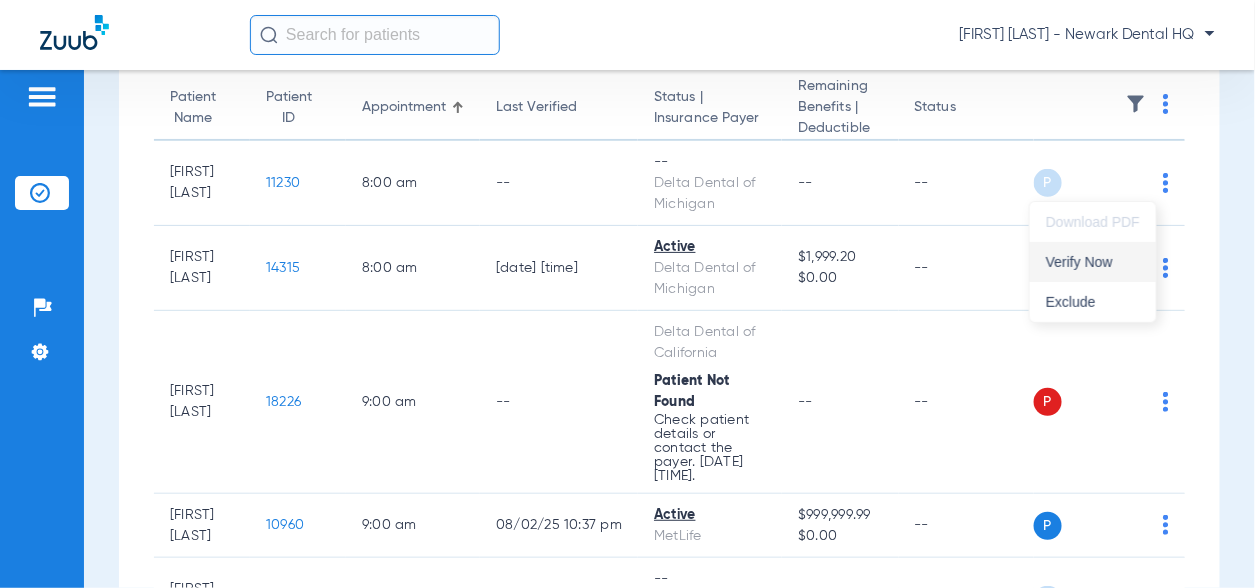 click on "Verify Now" at bounding box center (1093, 262) 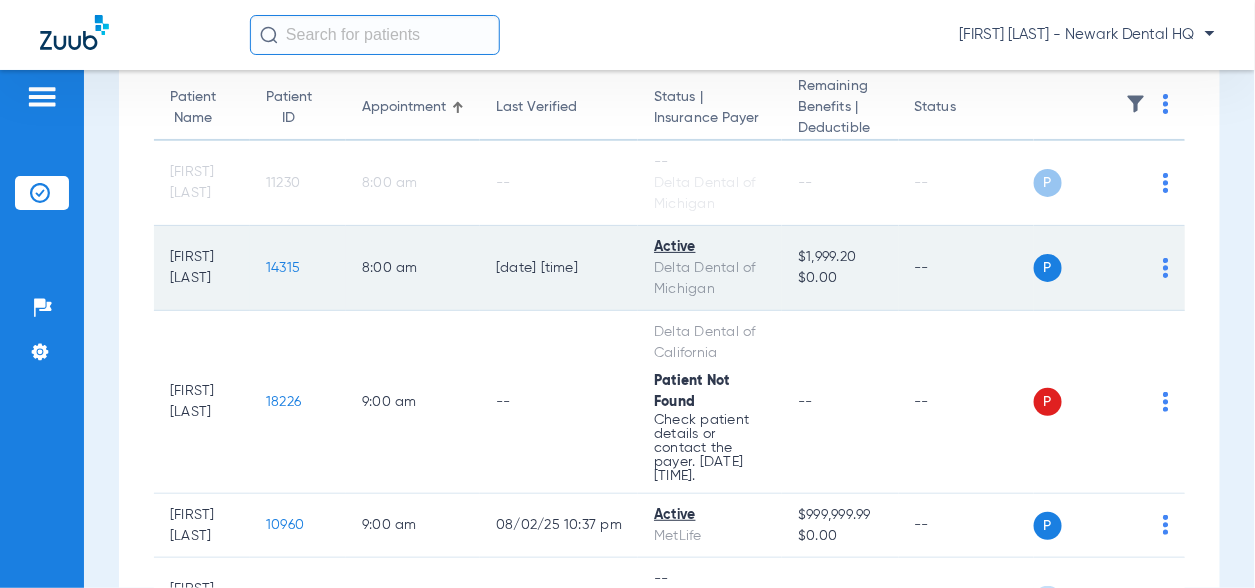 click 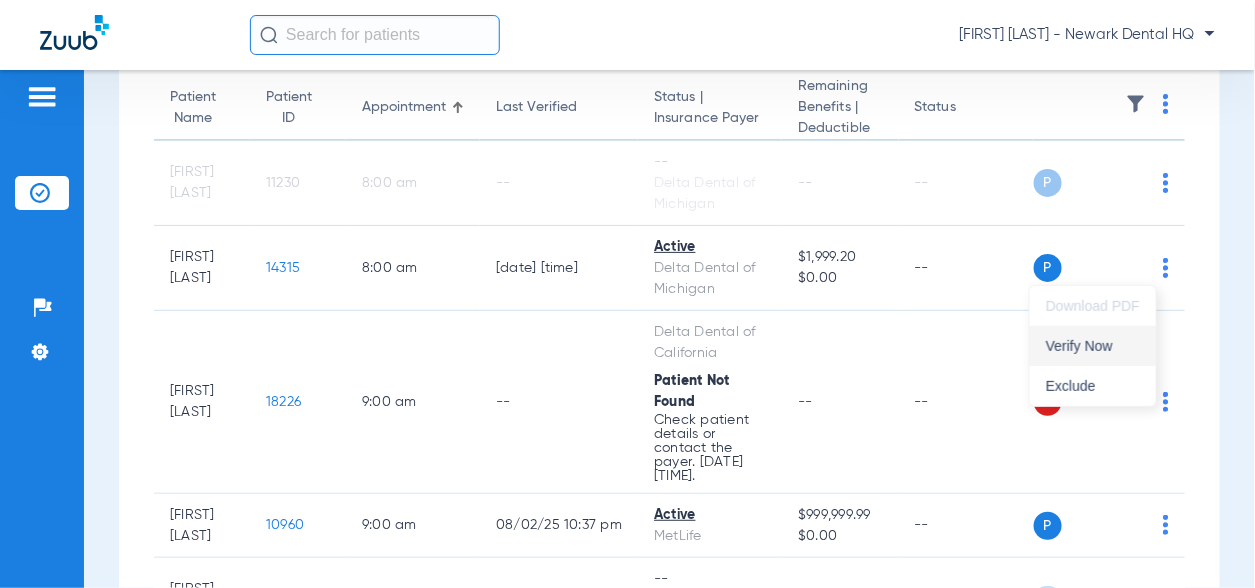 click on "Verify Now" at bounding box center [1093, 346] 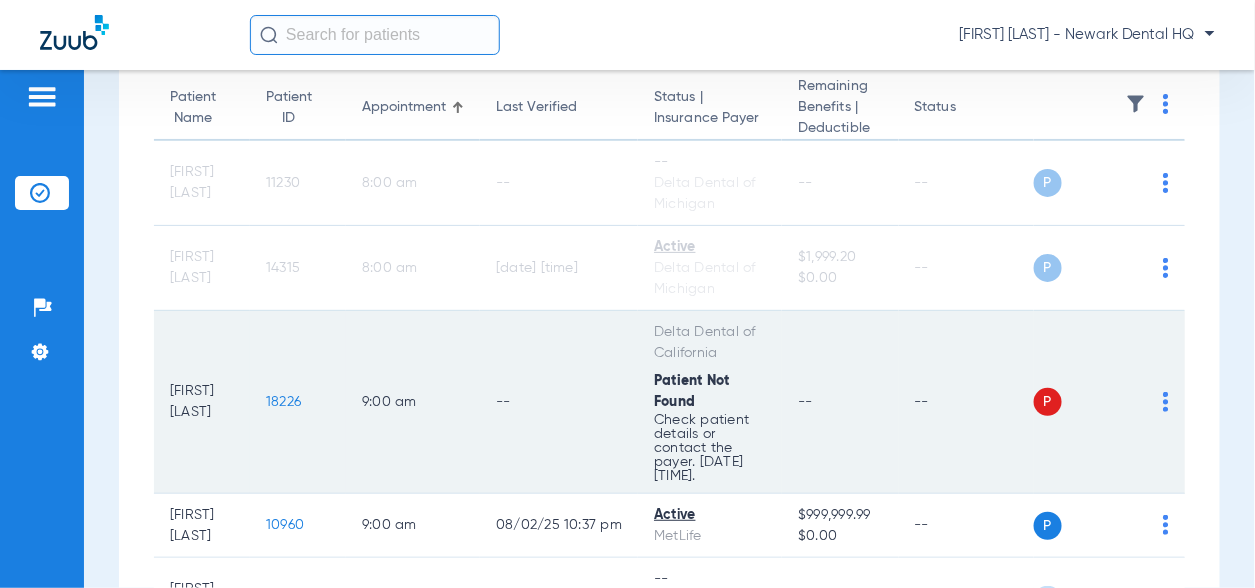 click 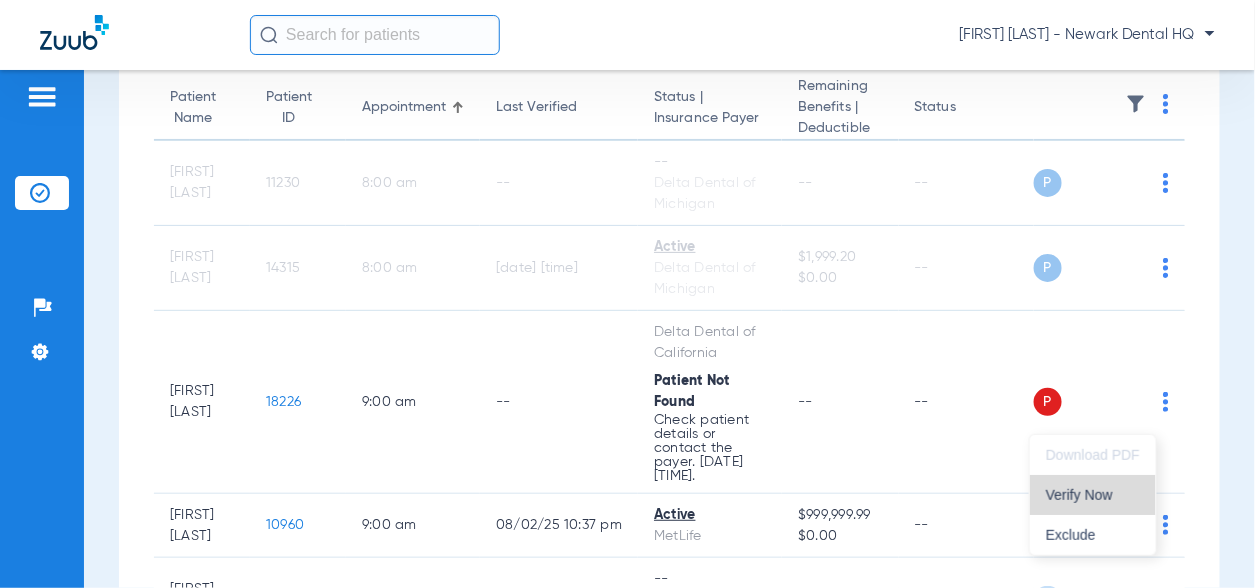 click on "Verify Now" at bounding box center (1093, 495) 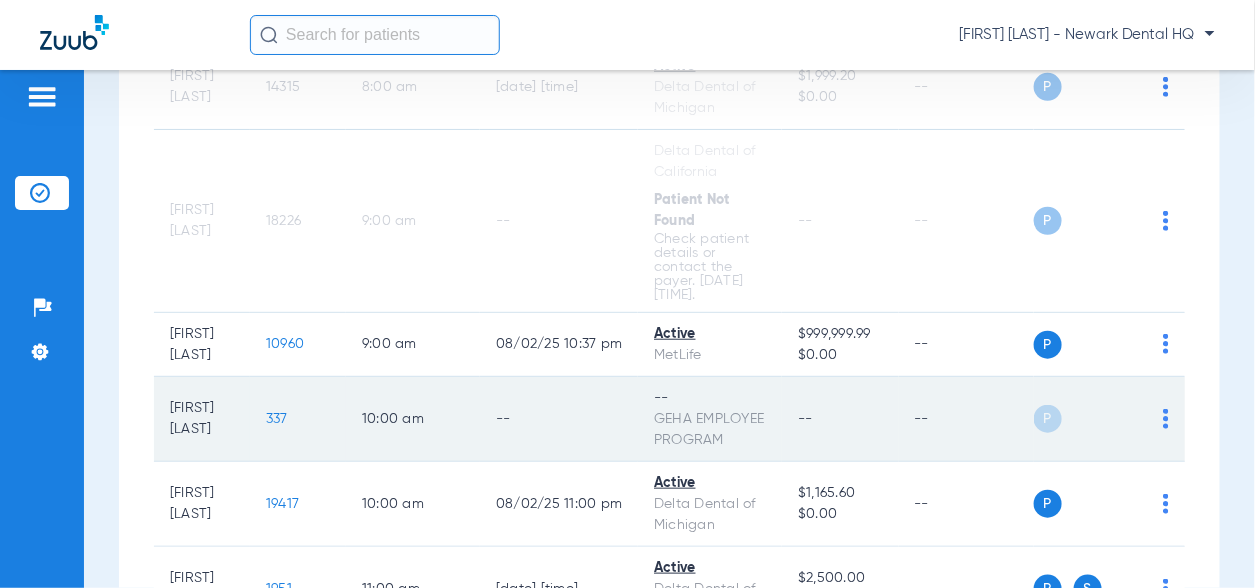 scroll, scrollTop: 500, scrollLeft: 0, axis: vertical 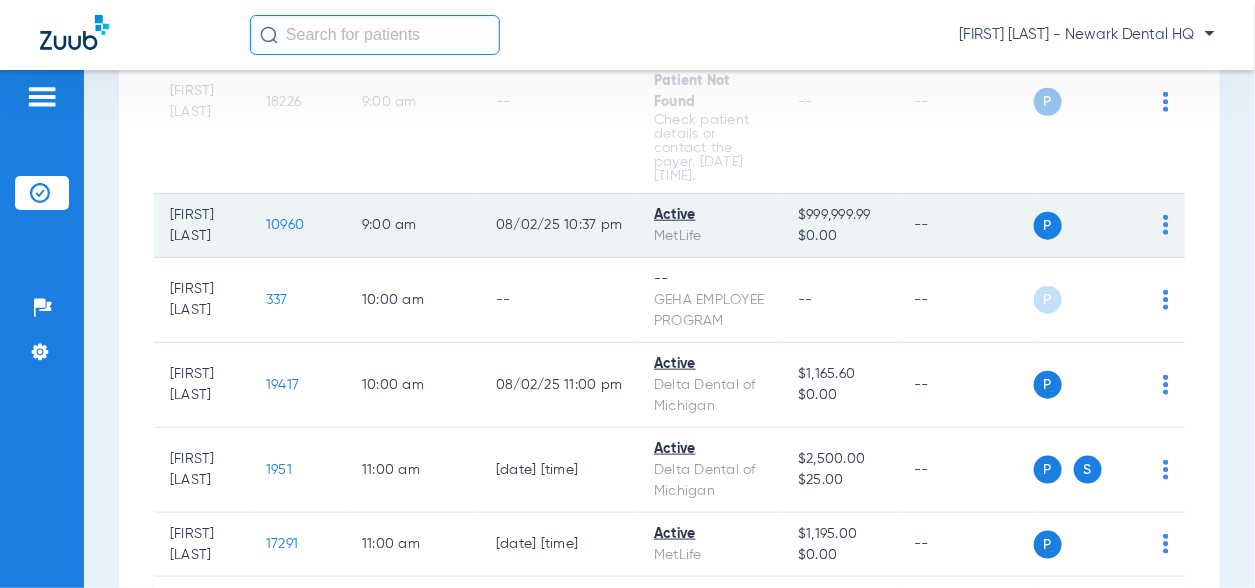 click 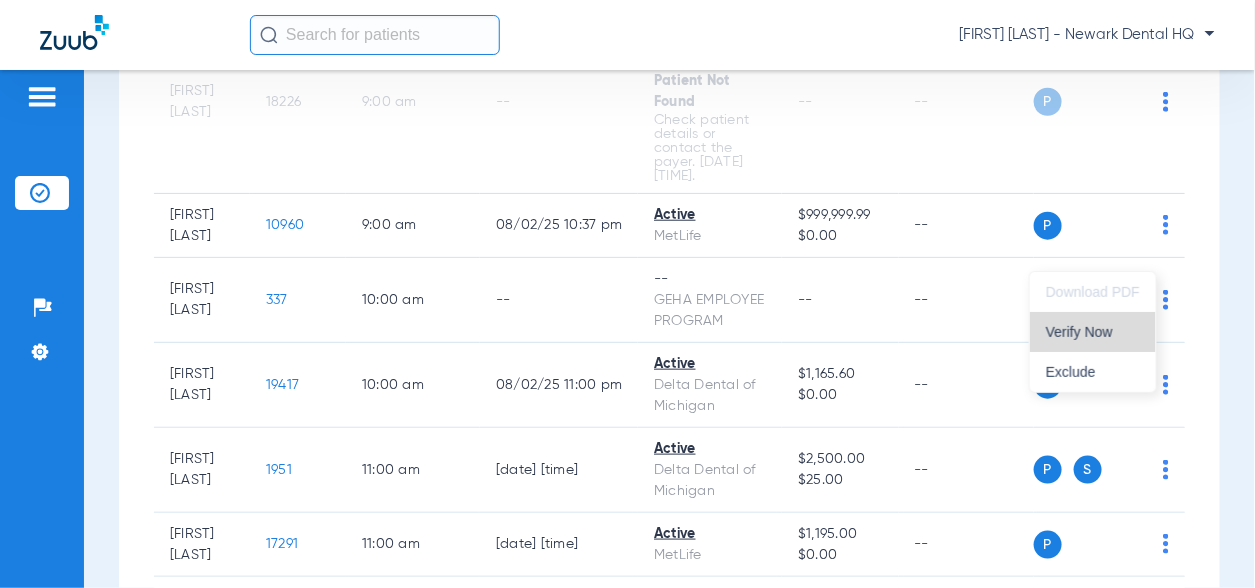 click on "Verify Now" at bounding box center (1093, 332) 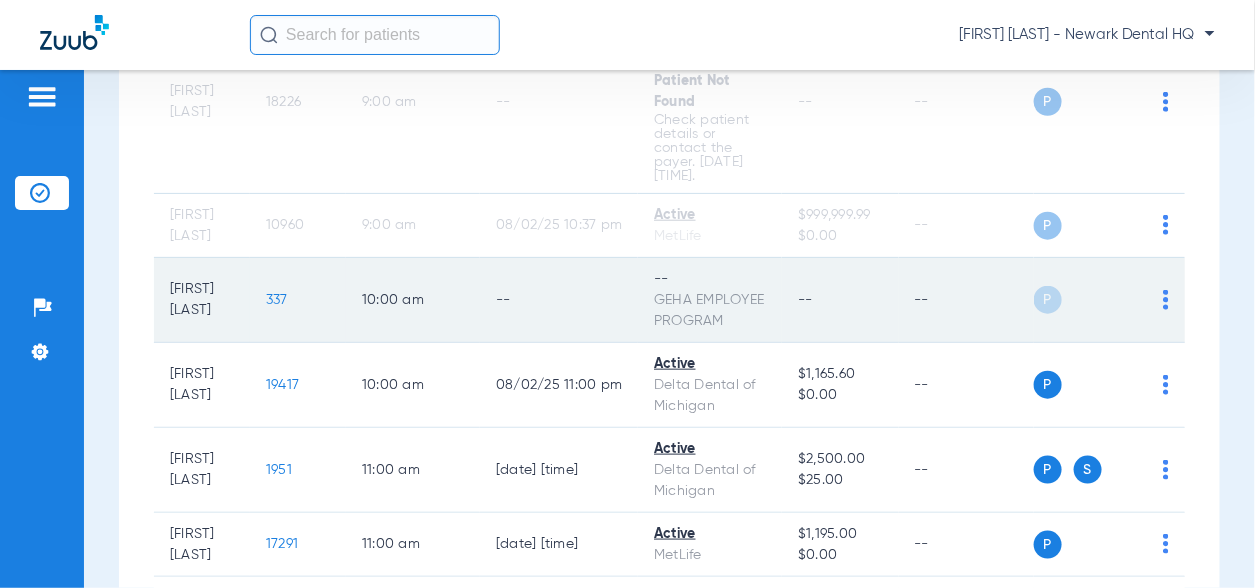 click 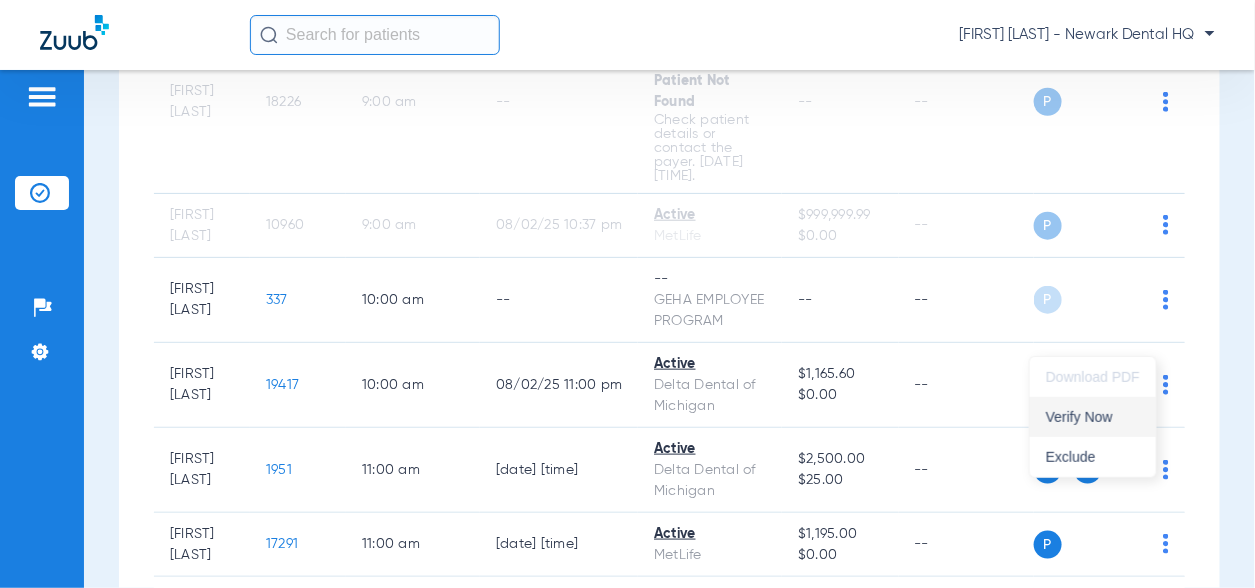 click on "Verify Now" at bounding box center (1093, 417) 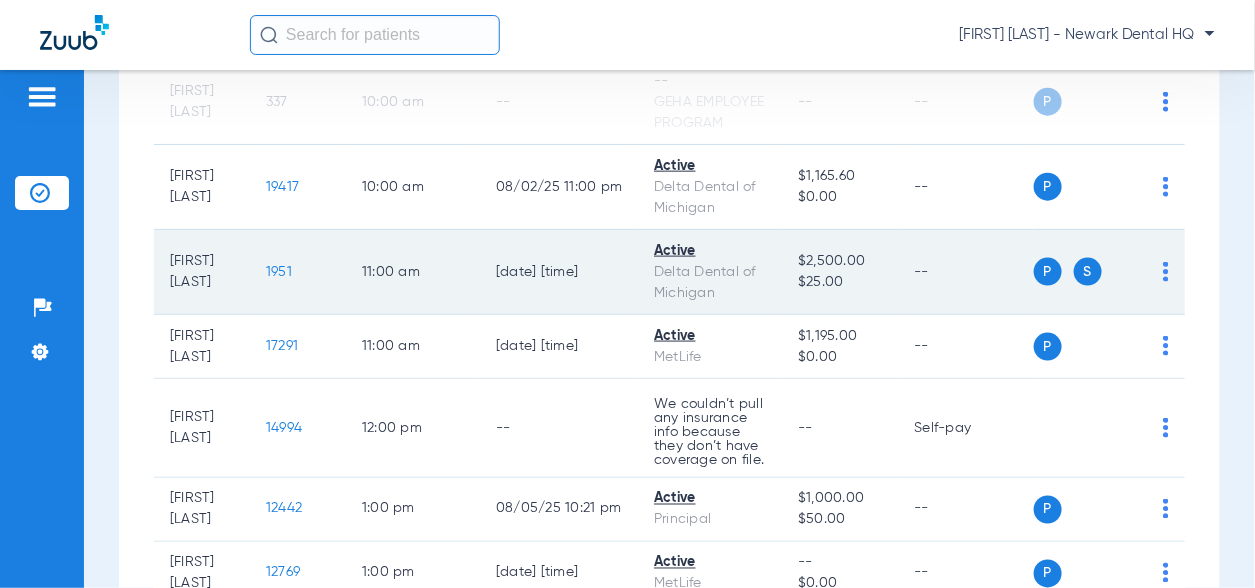 scroll, scrollTop: 700, scrollLeft: 0, axis: vertical 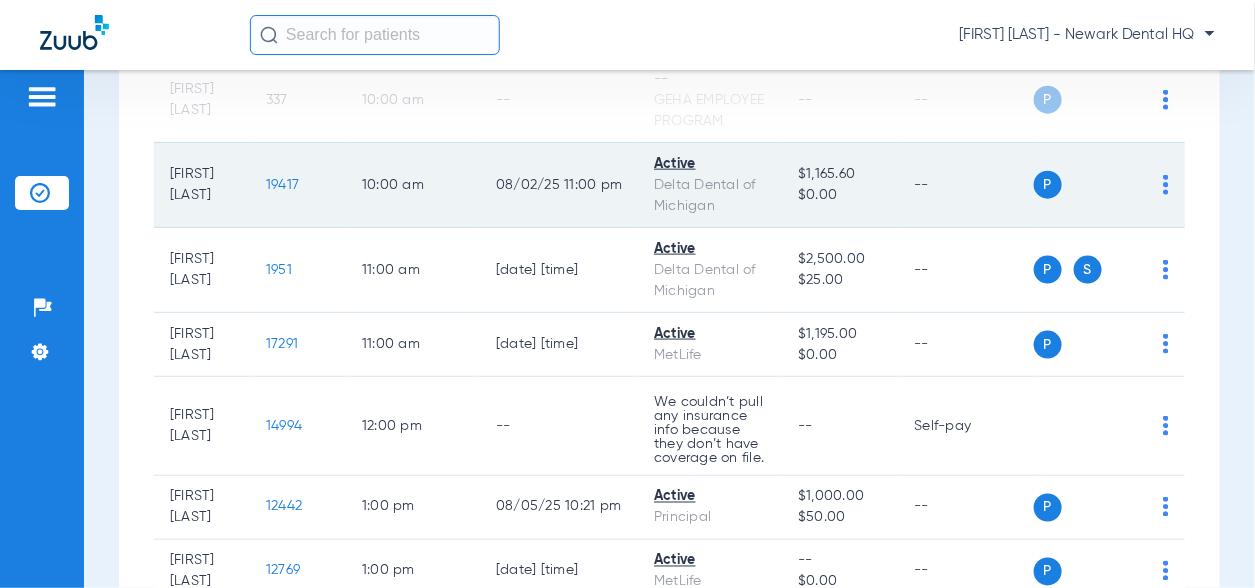 click 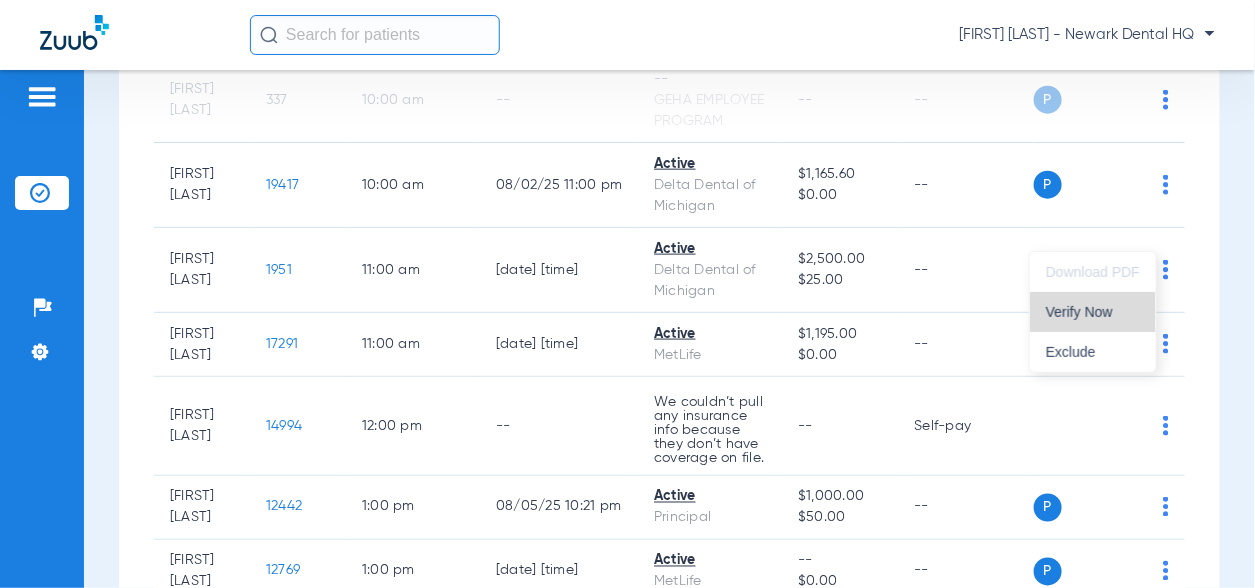 click on "Verify Now" at bounding box center [1093, 312] 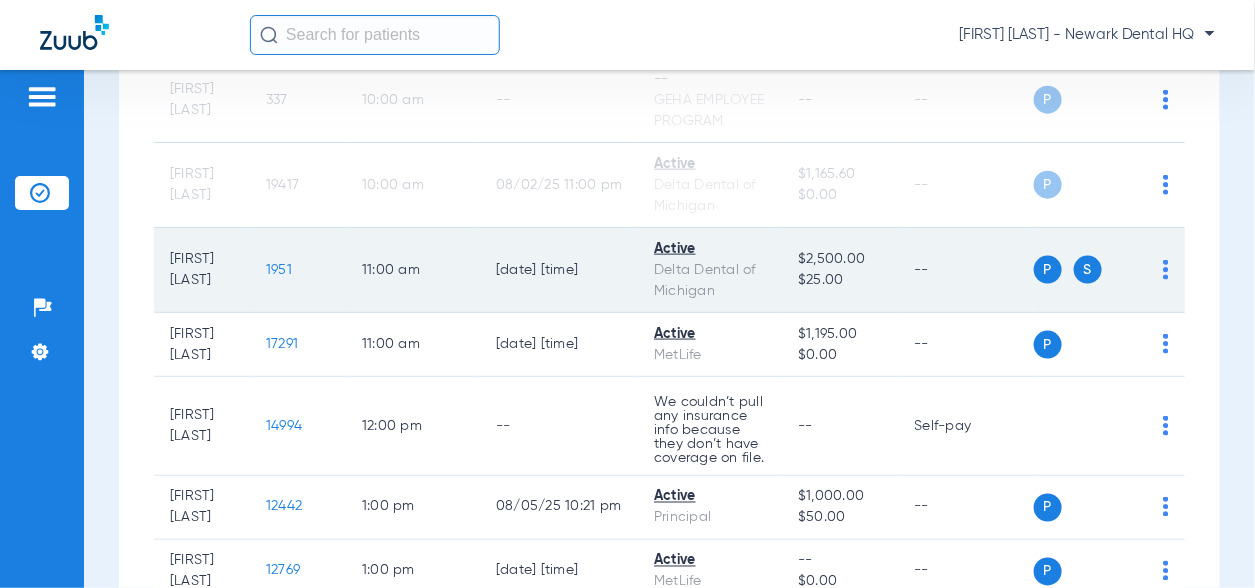 click on "P S" 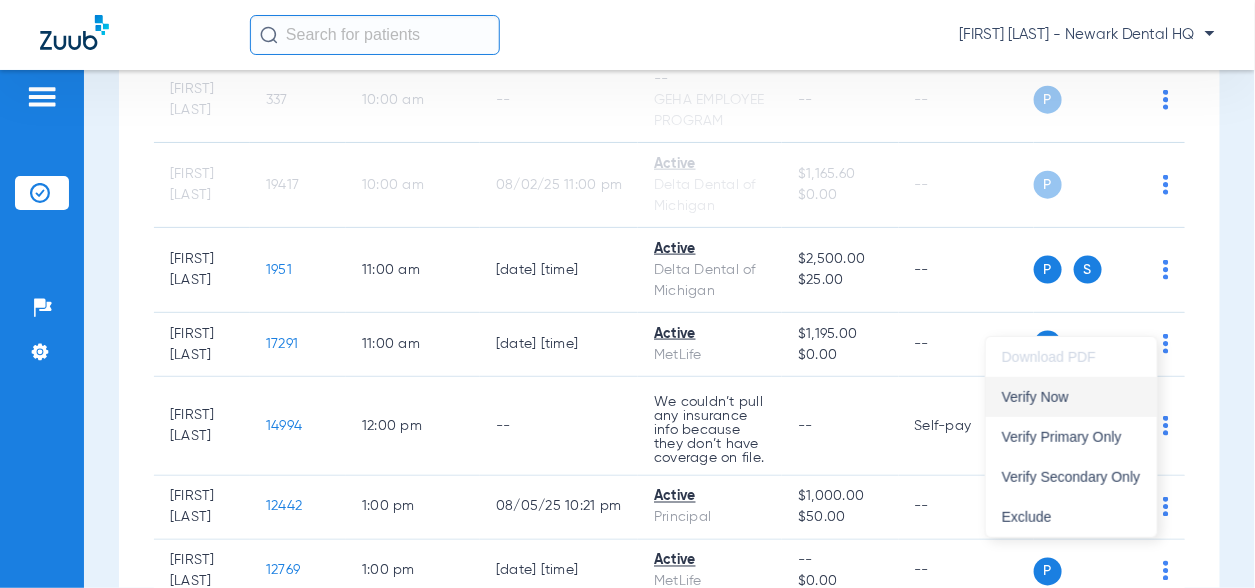 click on "Verify Now" at bounding box center (1071, 397) 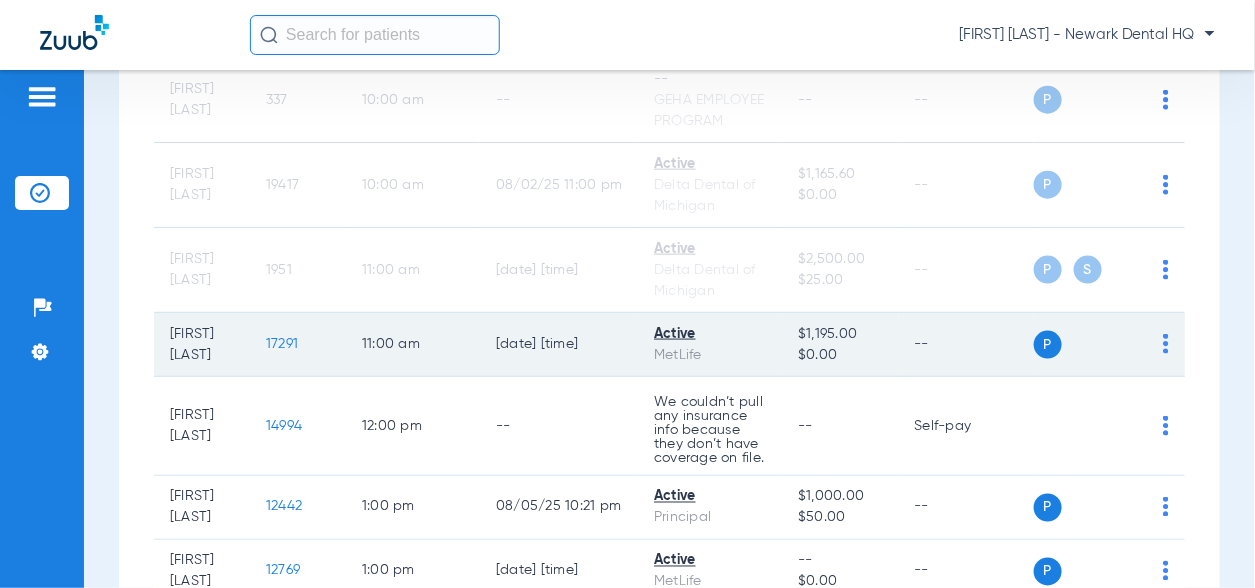 scroll, scrollTop: 800, scrollLeft: 0, axis: vertical 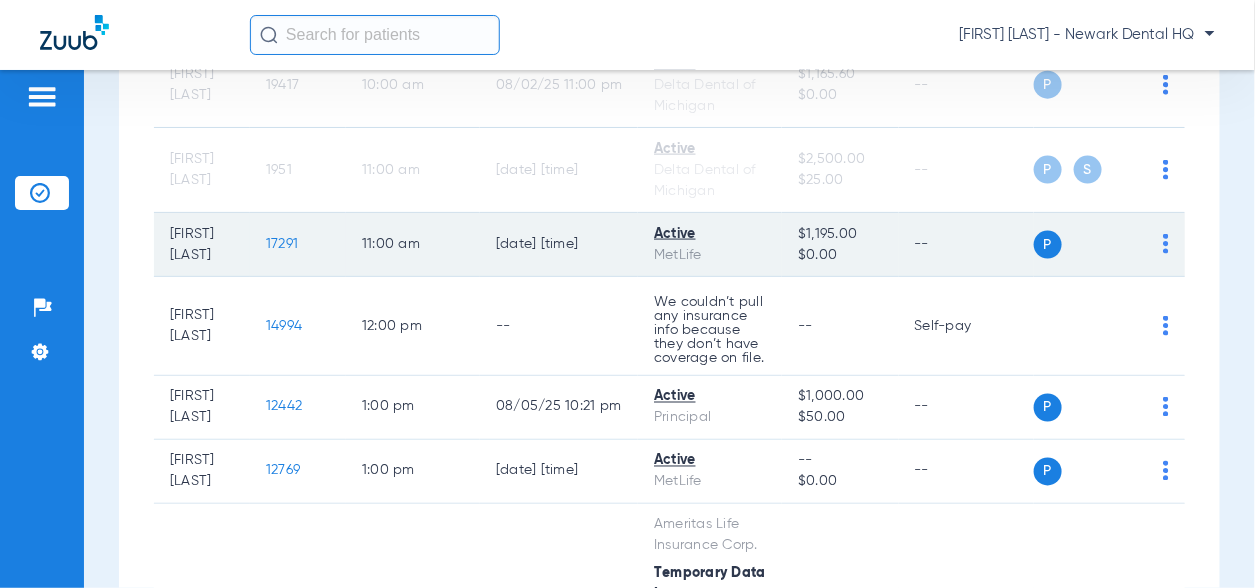 click on "P S" 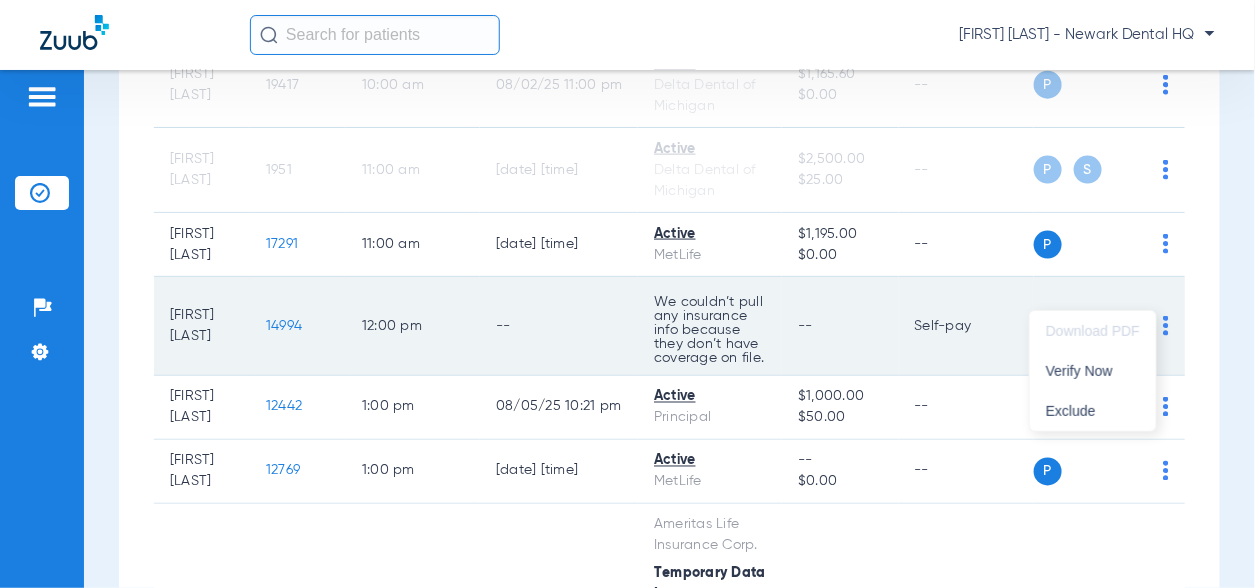 click on "Verify Now" at bounding box center [1093, 371] 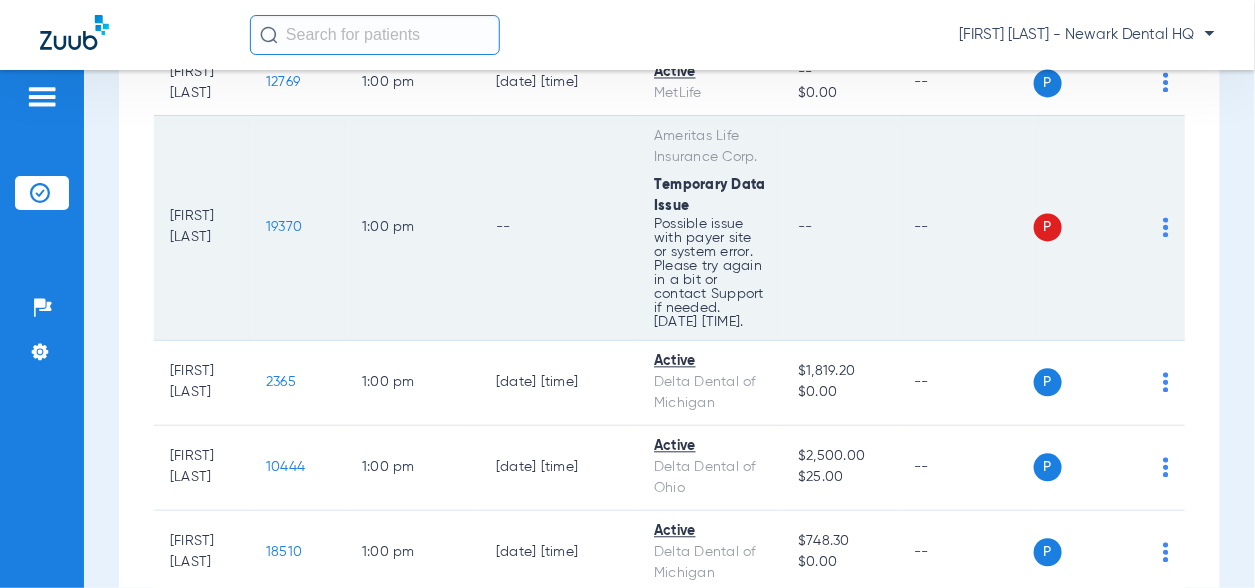 scroll, scrollTop: 1200, scrollLeft: 0, axis: vertical 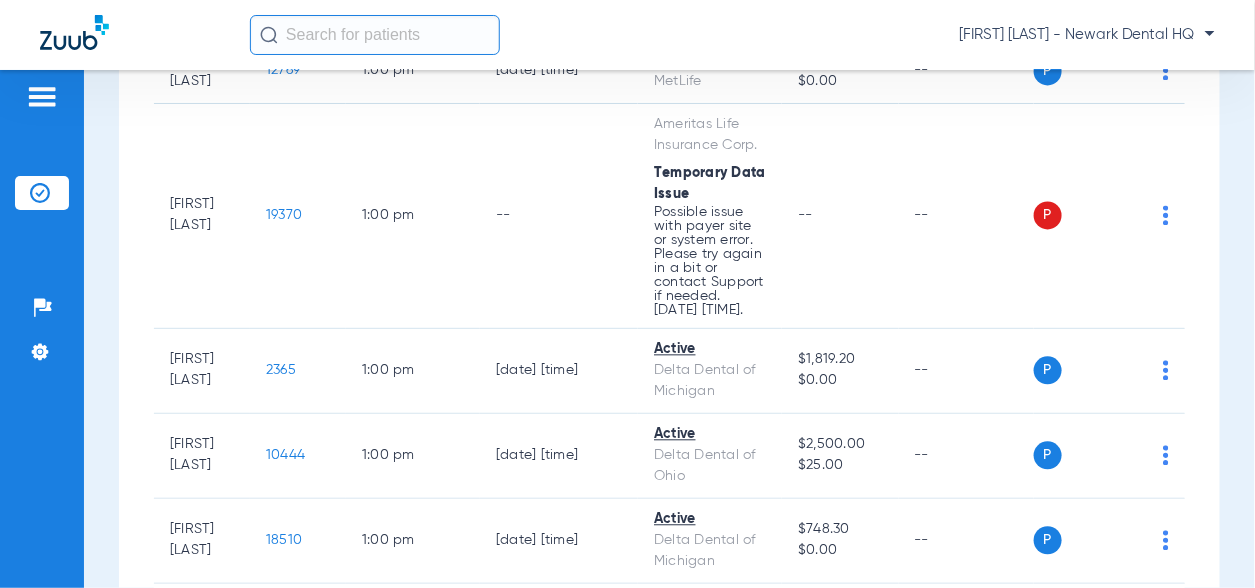click 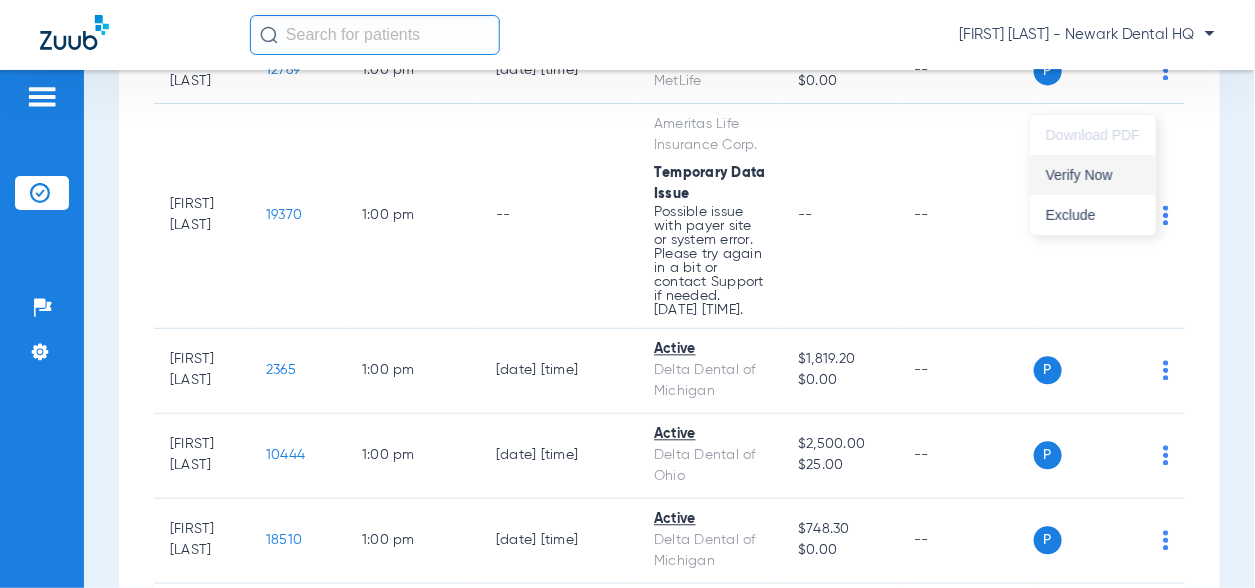 click on "Verify Now" at bounding box center (1093, 175) 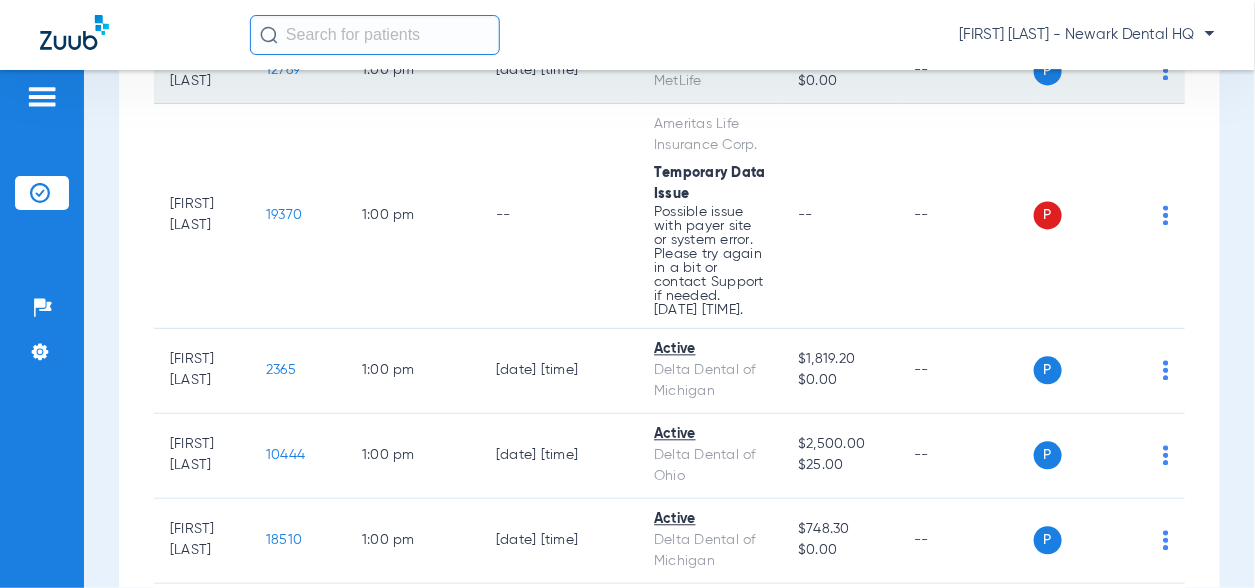 click 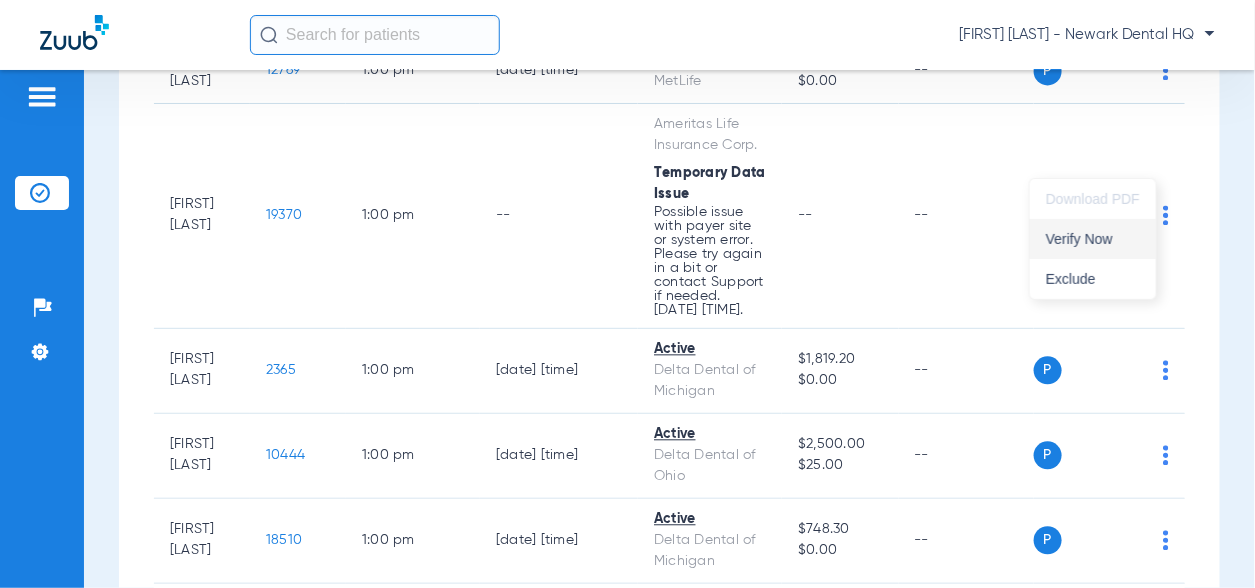 click on "Verify Now" at bounding box center (1093, 239) 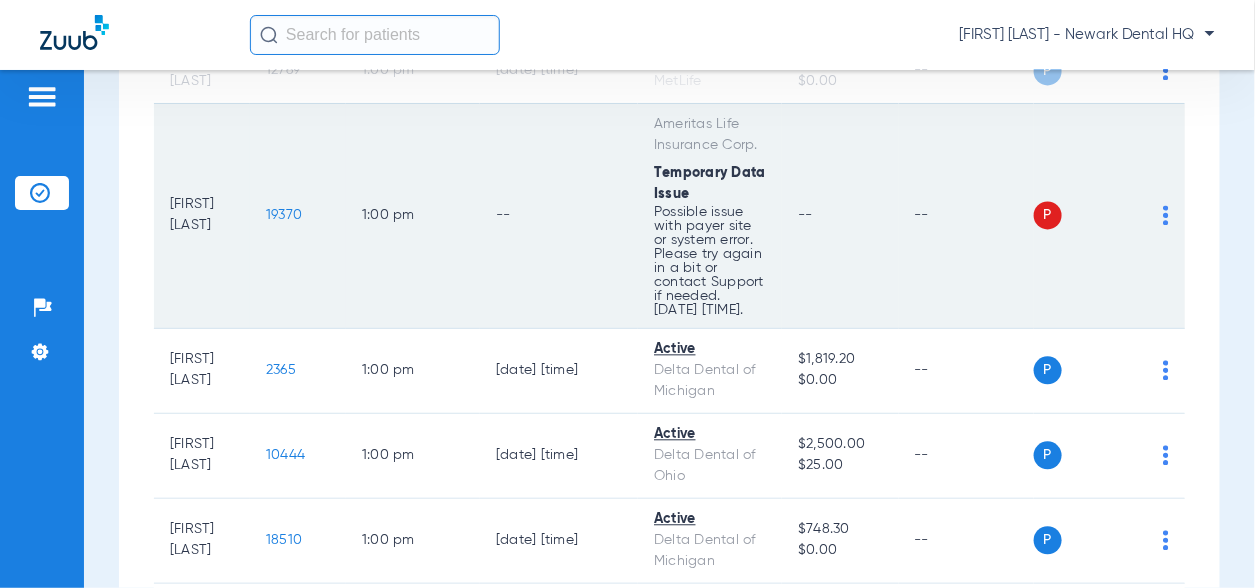 click 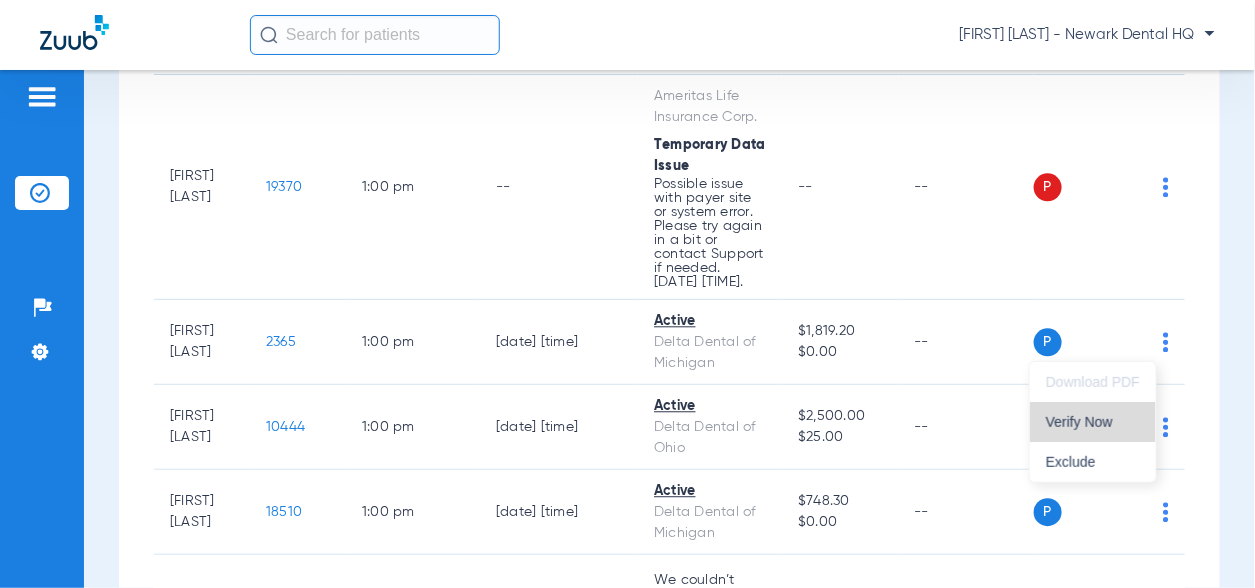 click on "Verify Now" at bounding box center [1093, 422] 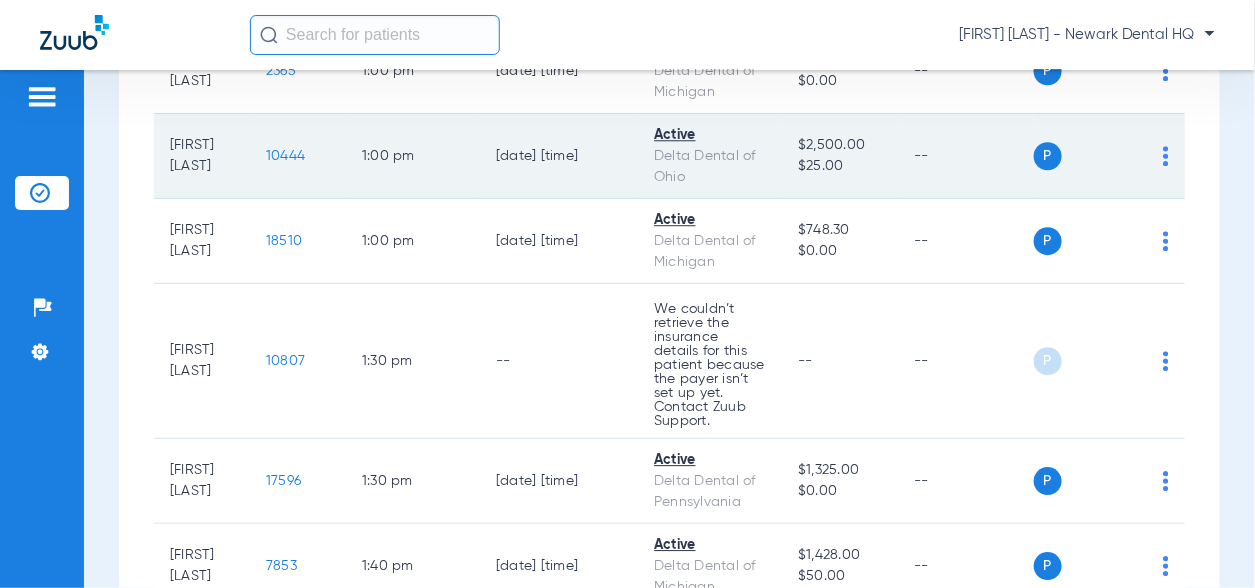scroll, scrollTop: 1627, scrollLeft: 0, axis: vertical 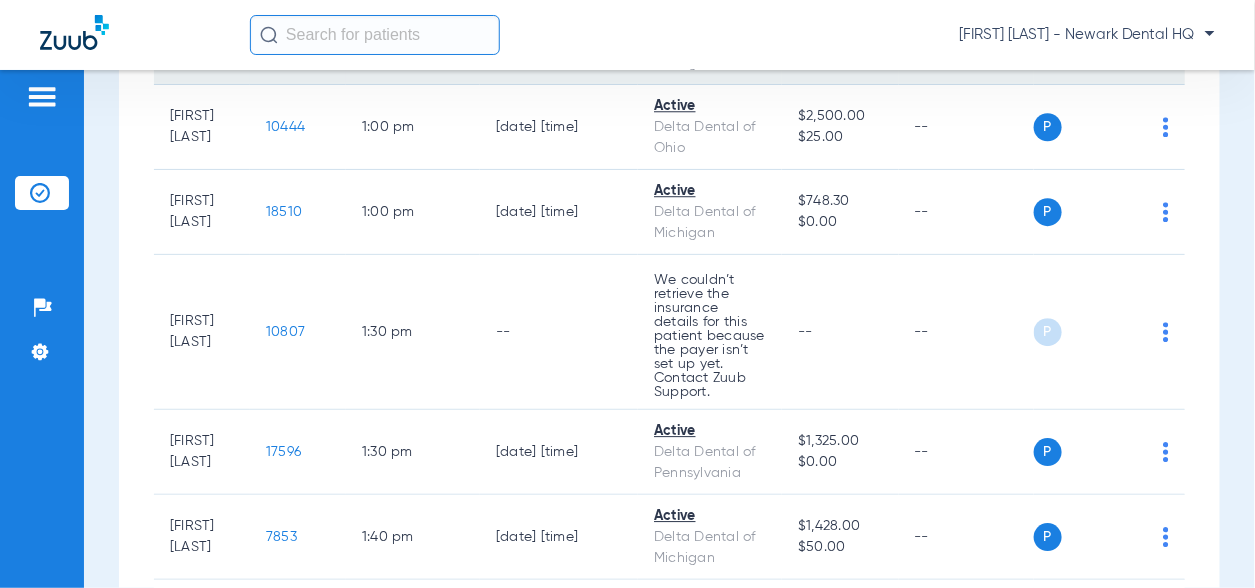 click 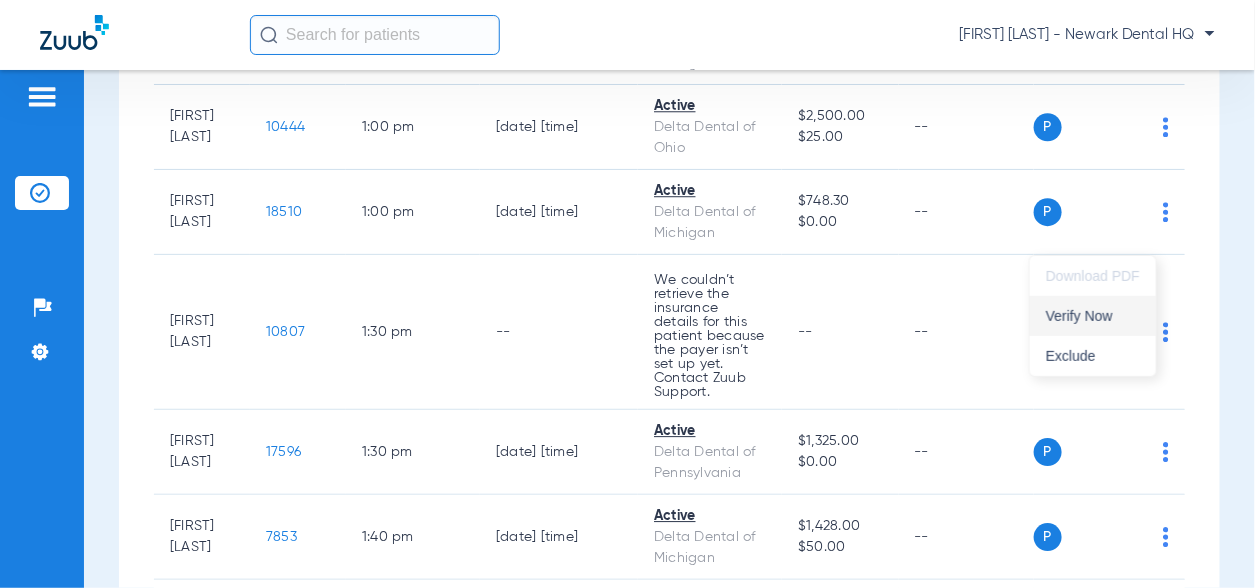 click on "Verify Now" at bounding box center [1093, 316] 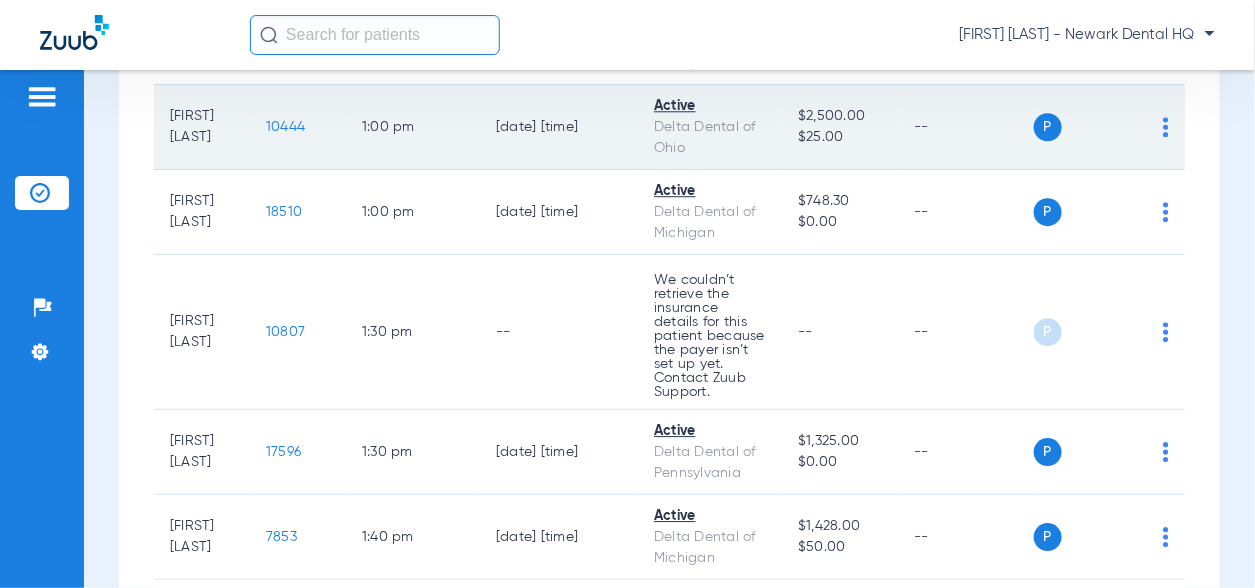 click 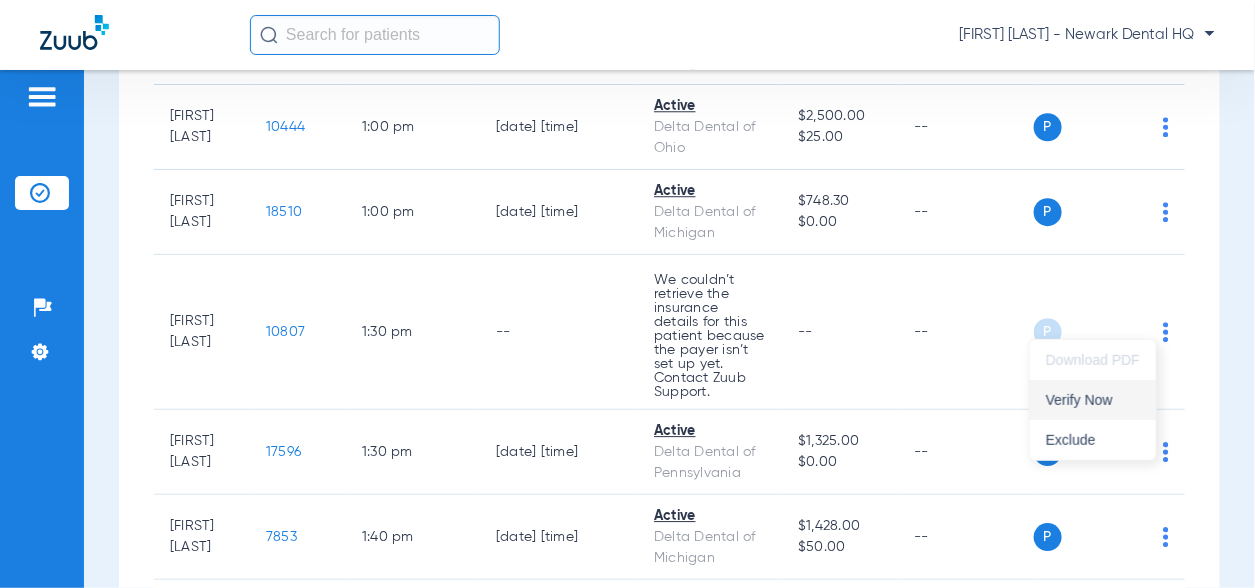 click on "Verify Now" at bounding box center (1093, 400) 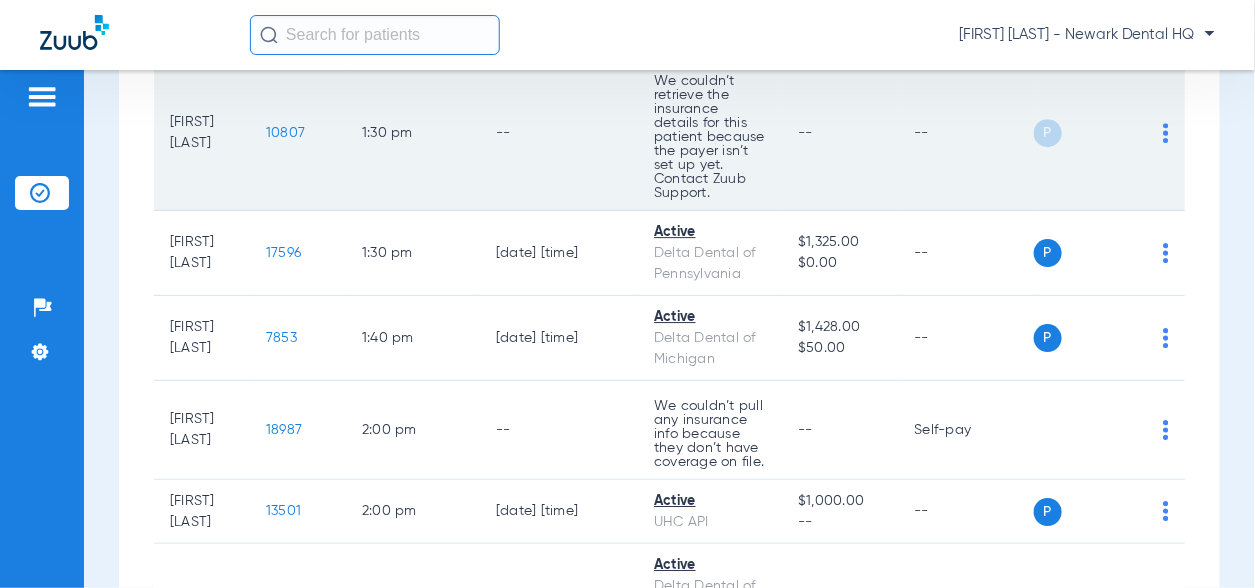 scroll, scrollTop: 1827, scrollLeft: 0, axis: vertical 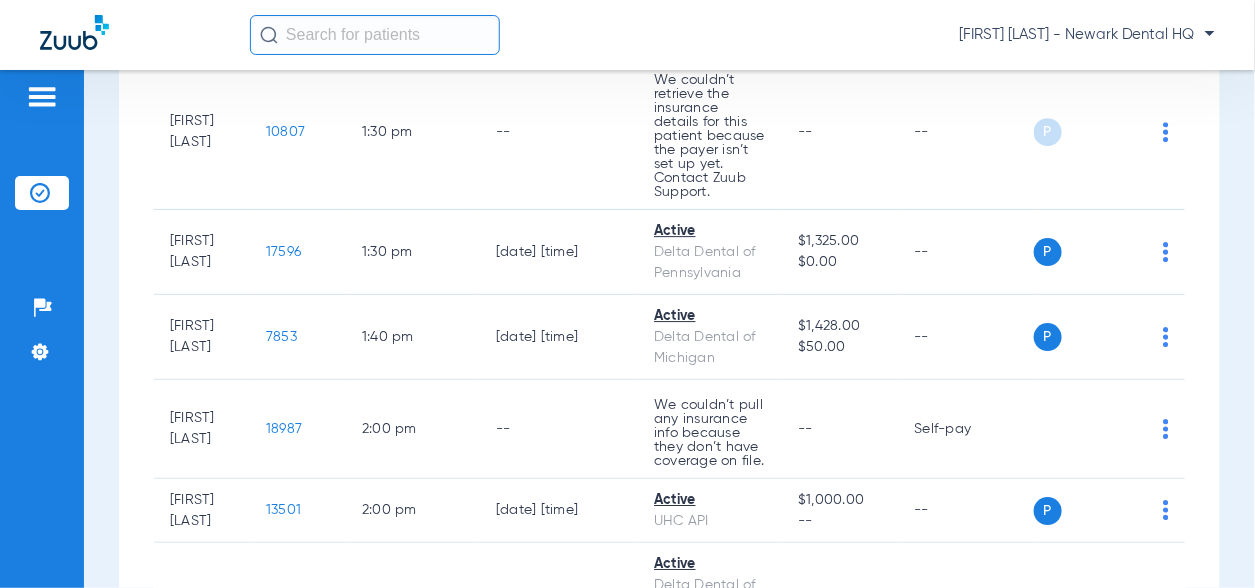 click 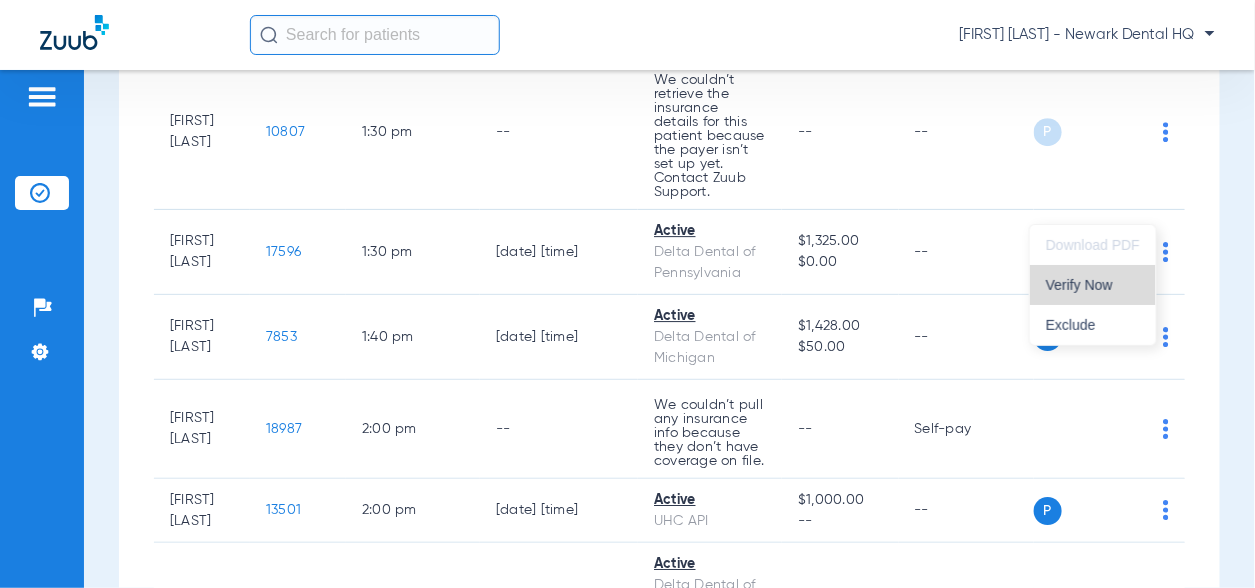 click on "Verify Now" at bounding box center (1093, 285) 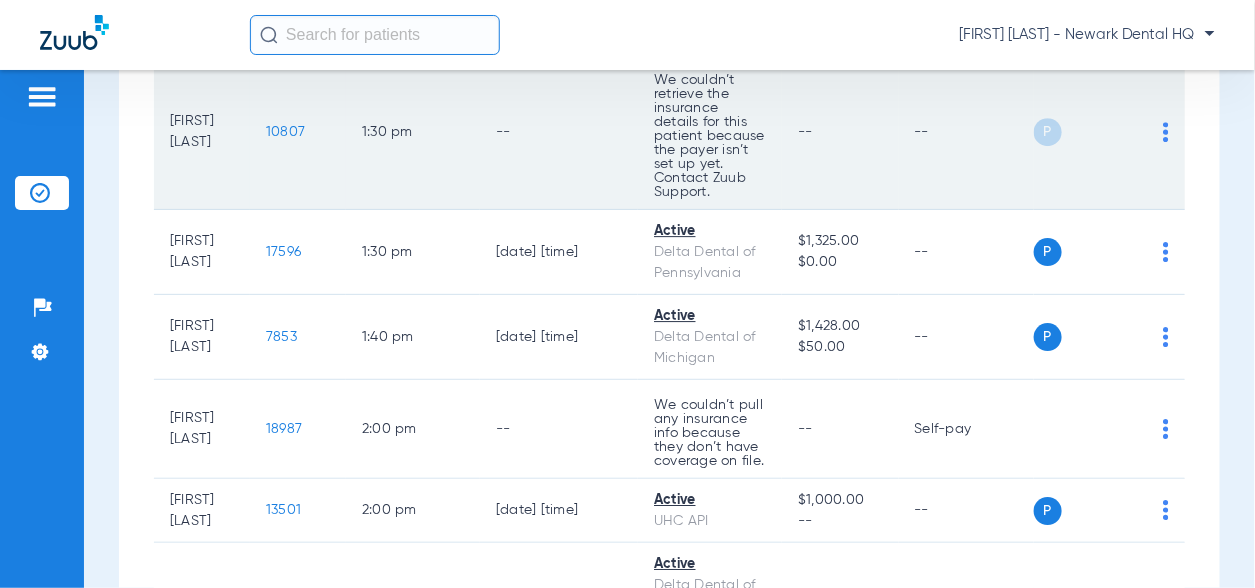 click 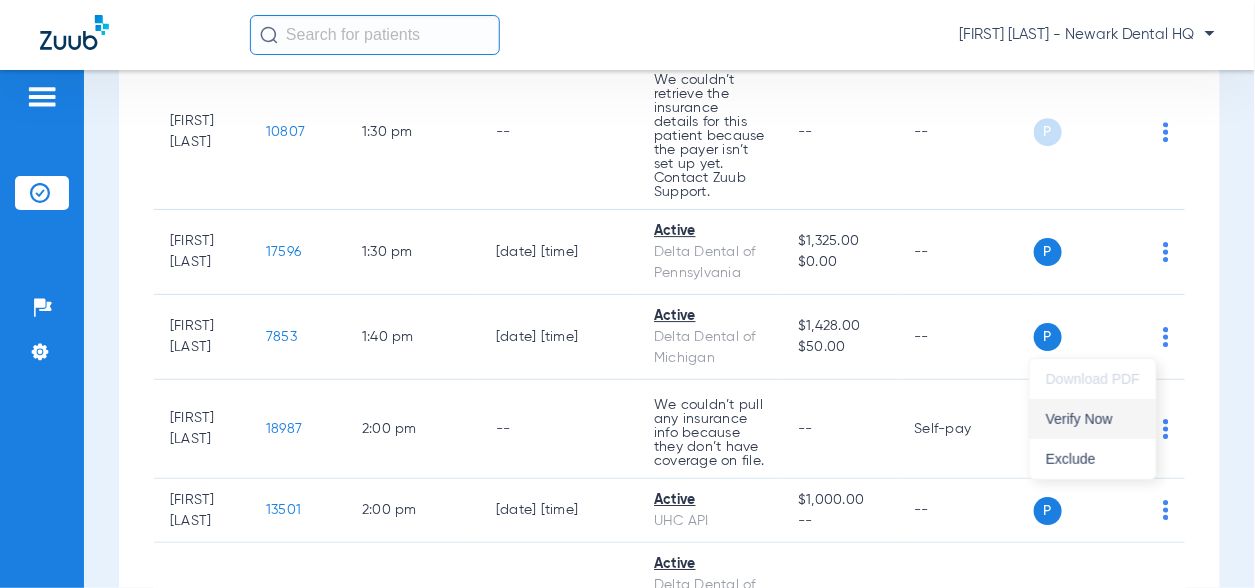 click on "Verify Now" at bounding box center [1093, 419] 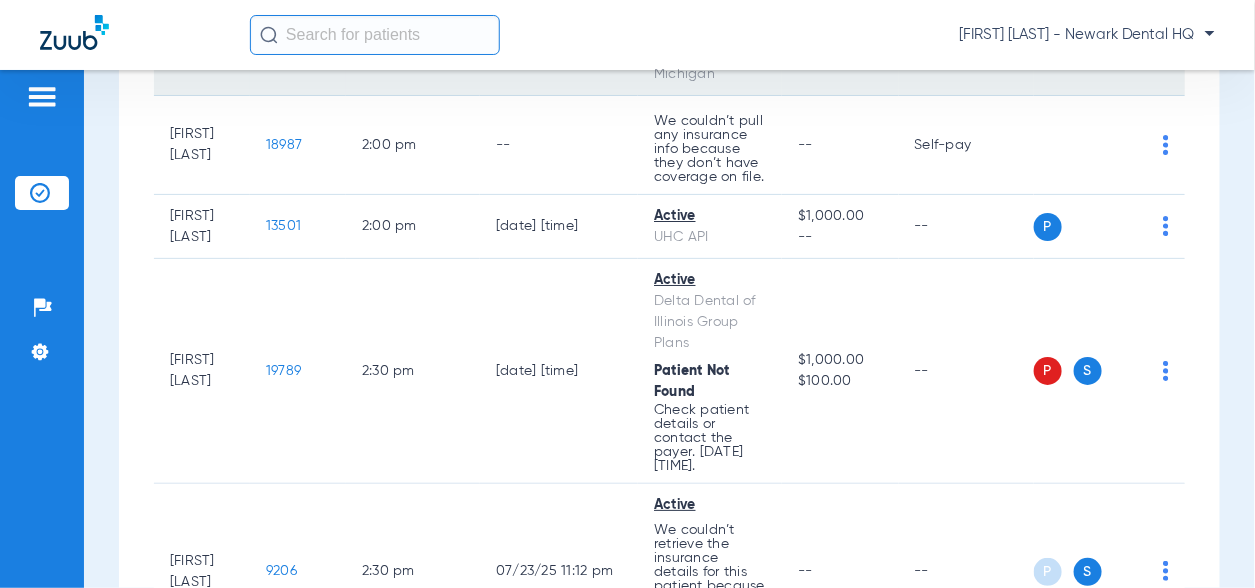 scroll, scrollTop: 2127, scrollLeft: 0, axis: vertical 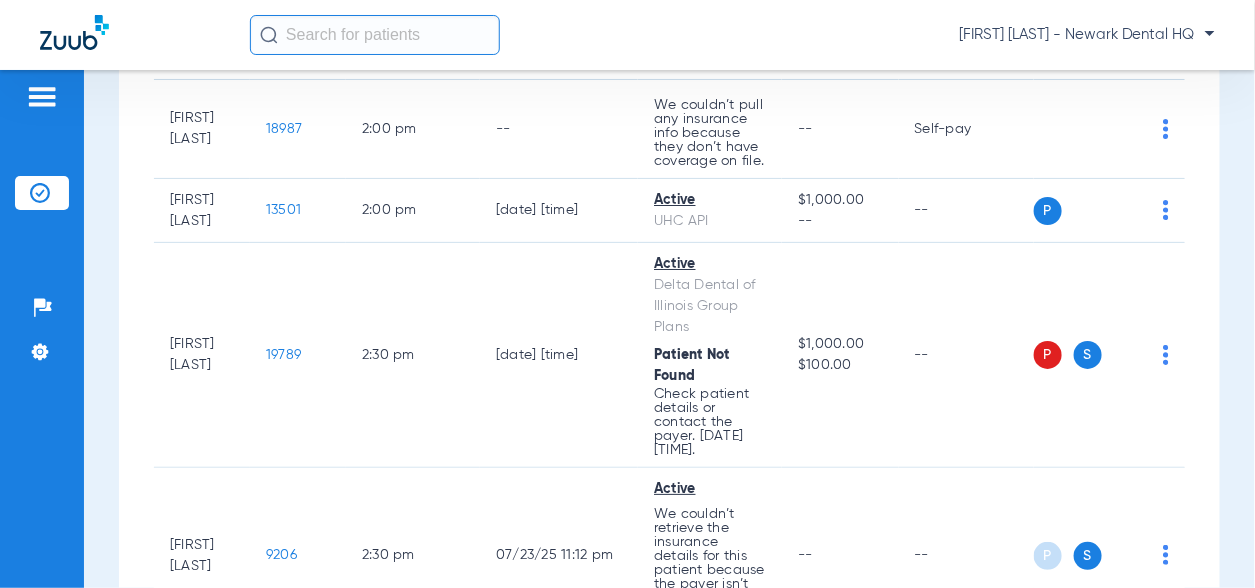click 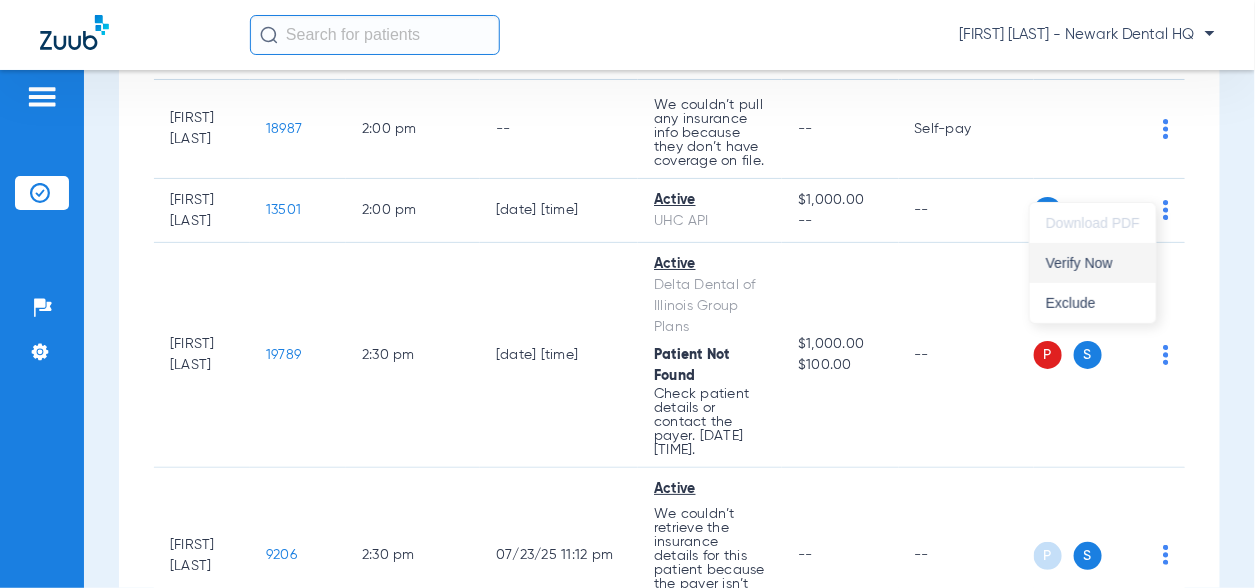 click on "Verify Now" at bounding box center (1093, 263) 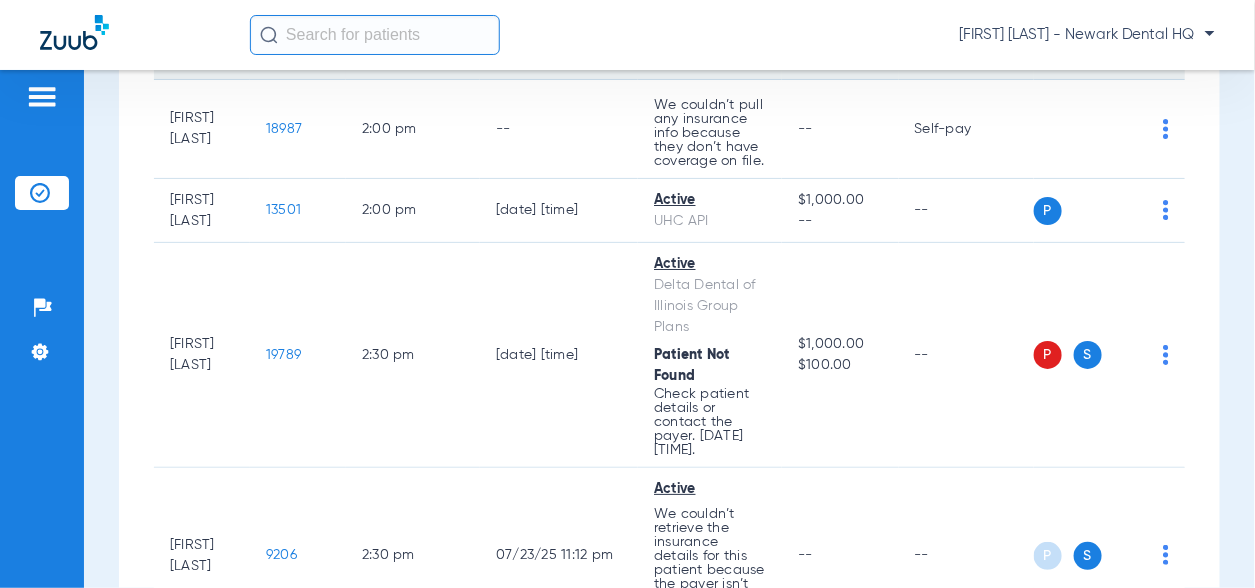 click 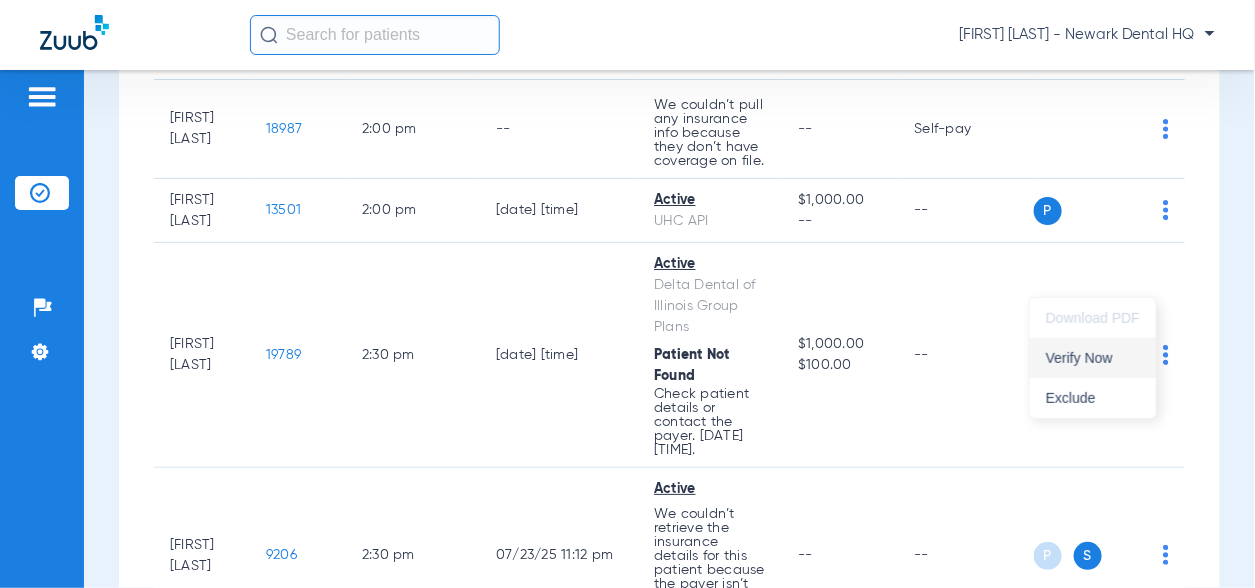 click on "Verify Now" at bounding box center [1093, 358] 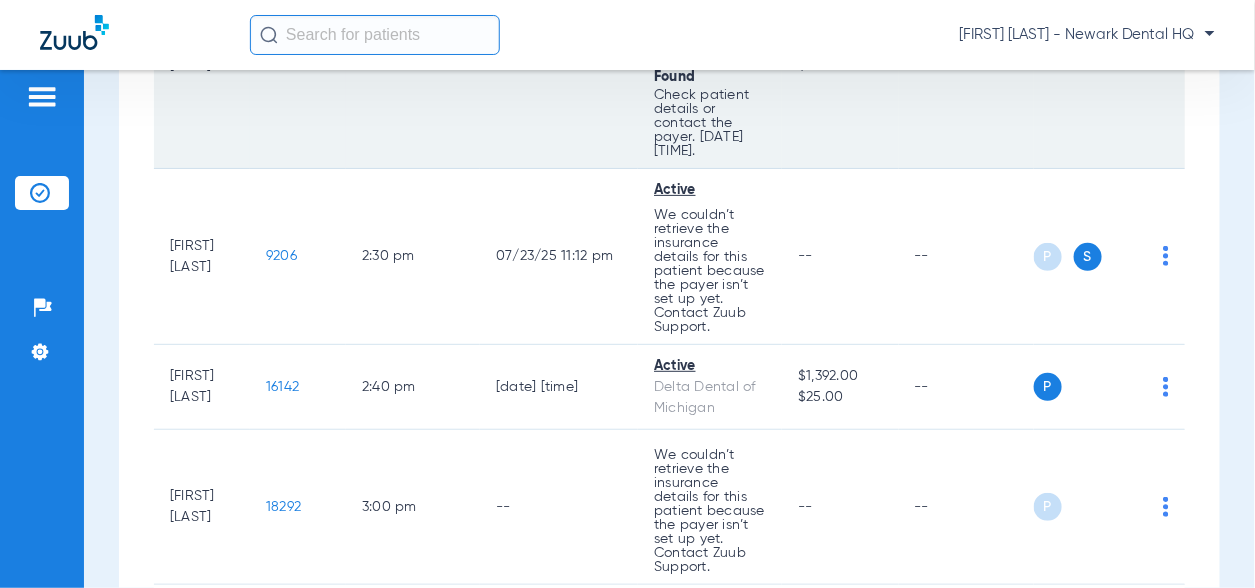 scroll, scrollTop: 2427, scrollLeft: 0, axis: vertical 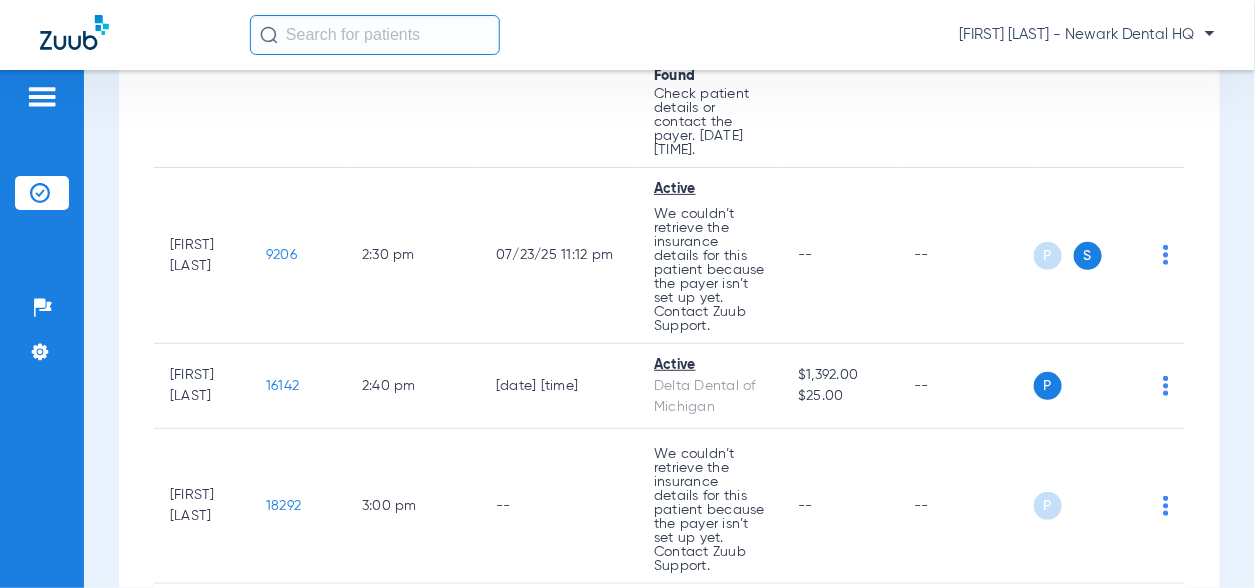 click 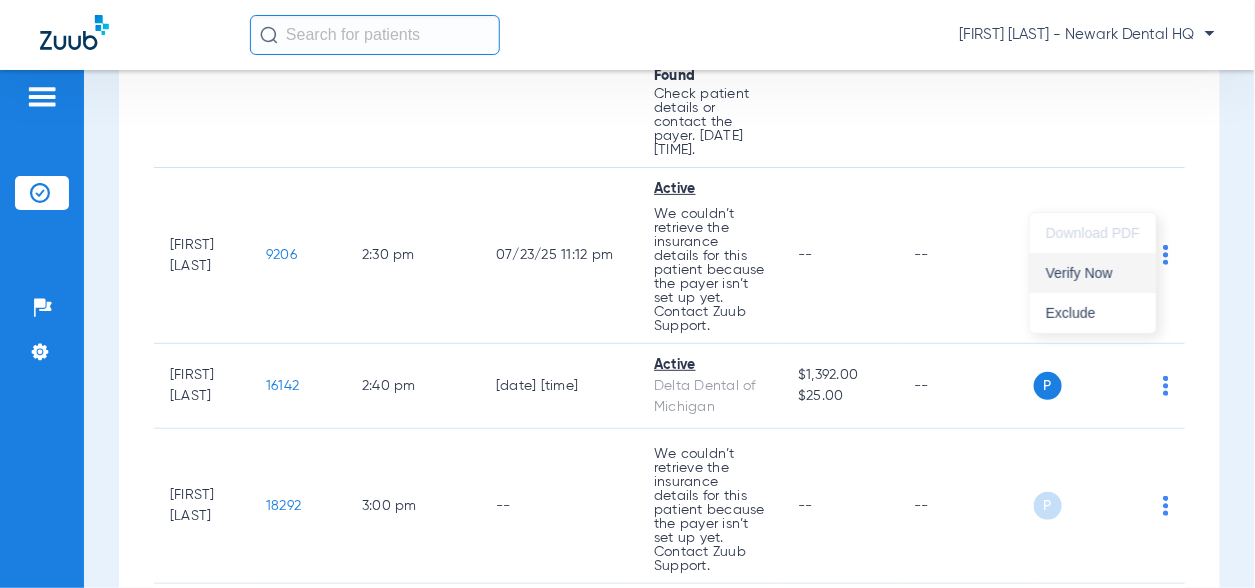 click on "Verify Now" at bounding box center [1093, 273] 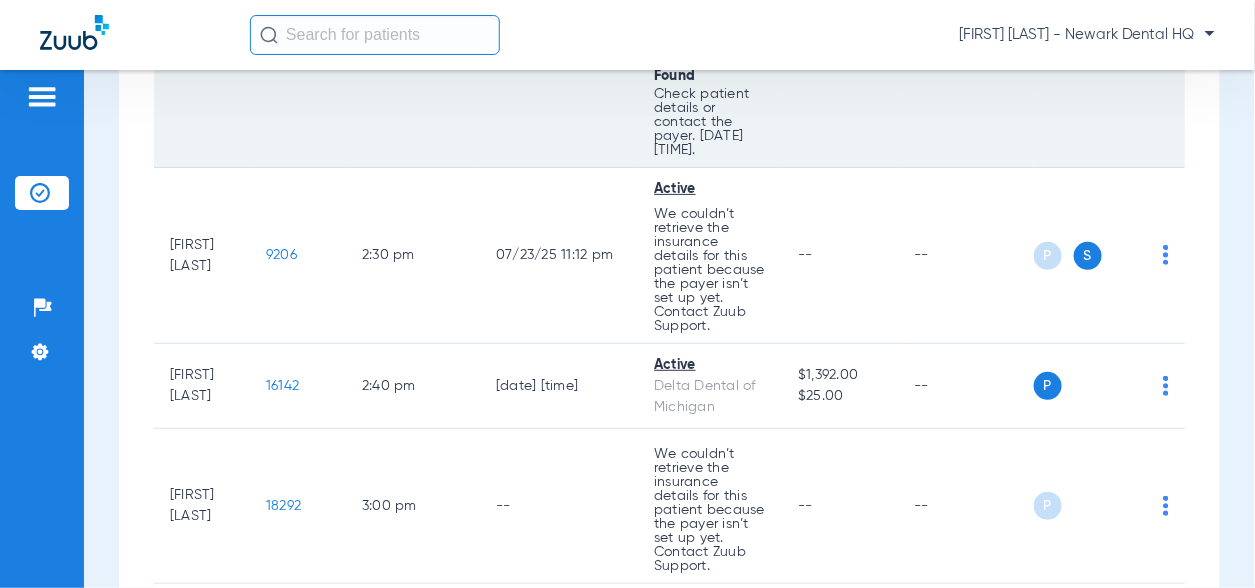 click on "P S" 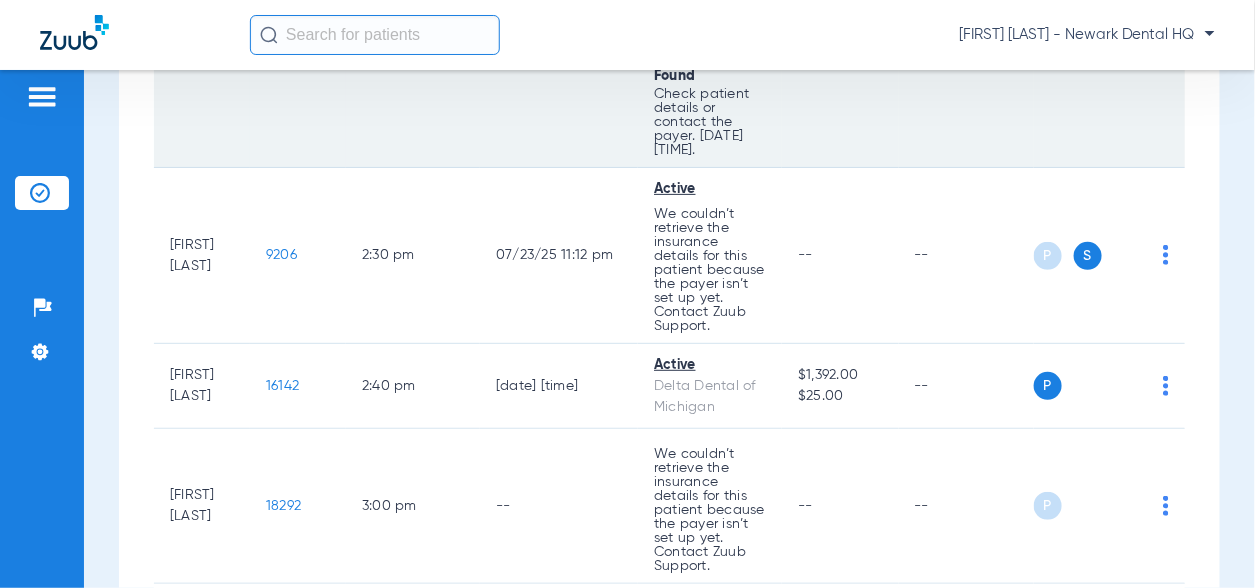 click 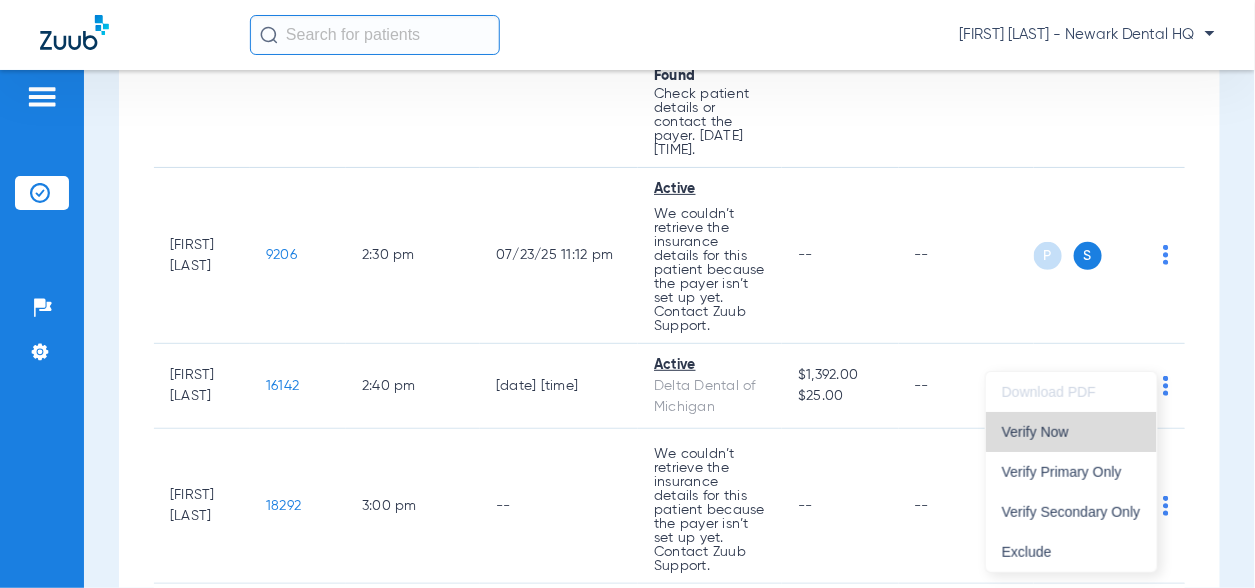 click on "Verify Now" at bounding box center (1071, 432) 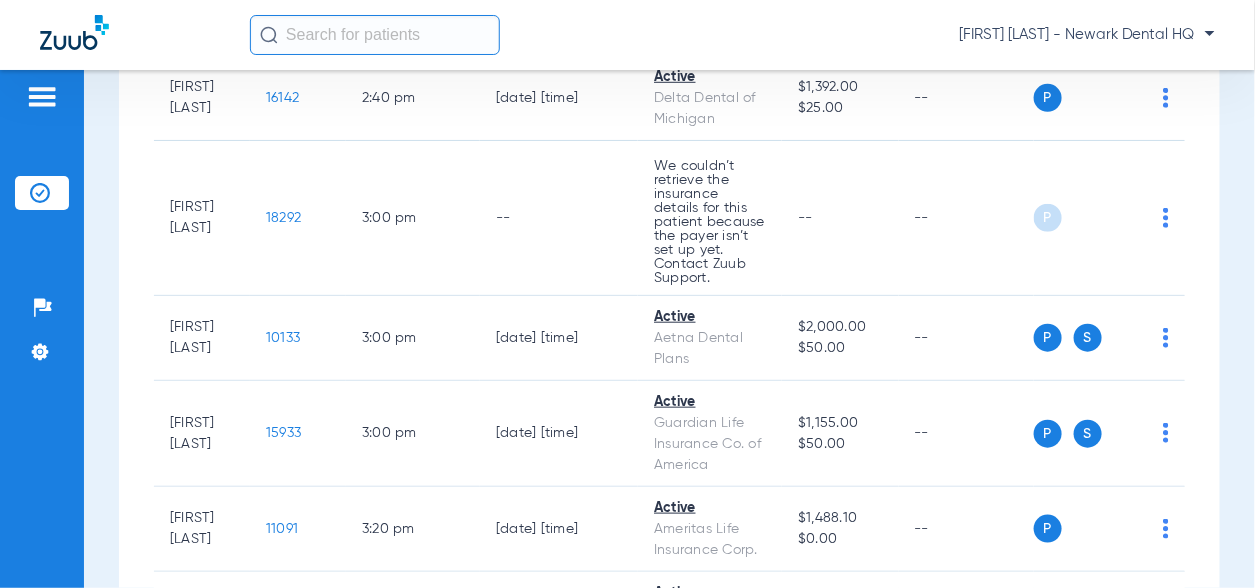 scroll, scrollTop: 2727, scrollLeft: 0, axis: vertical 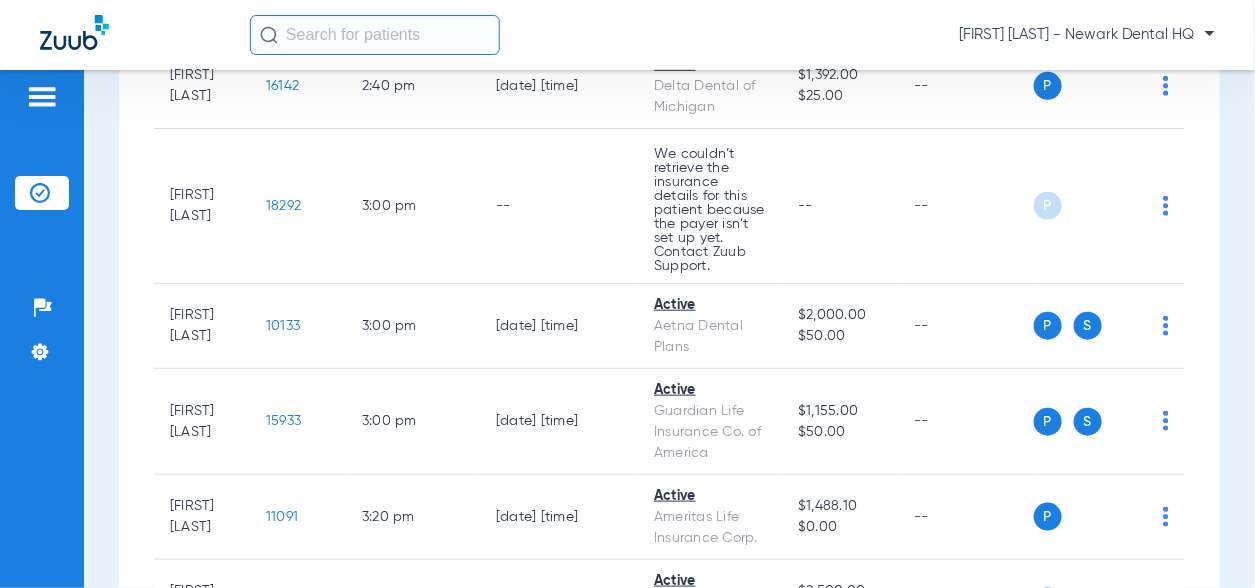 click 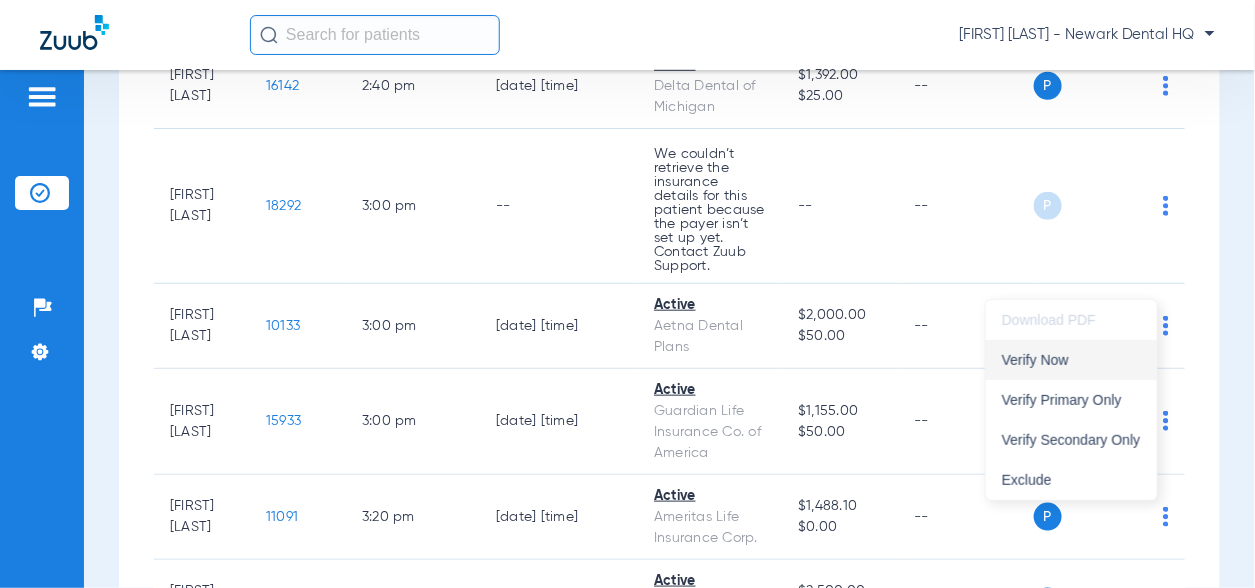 click on "Verify Now" at bounding box center [1071, 360] 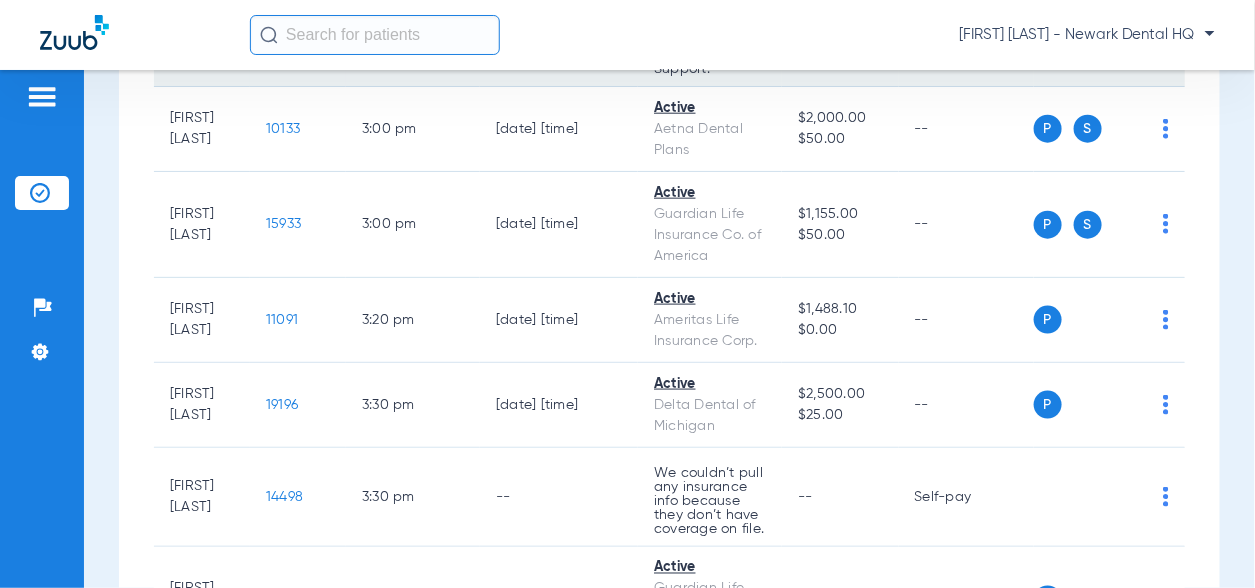 scroll, scrollTop: 2927, scrollLeft: 0, axis: vertical 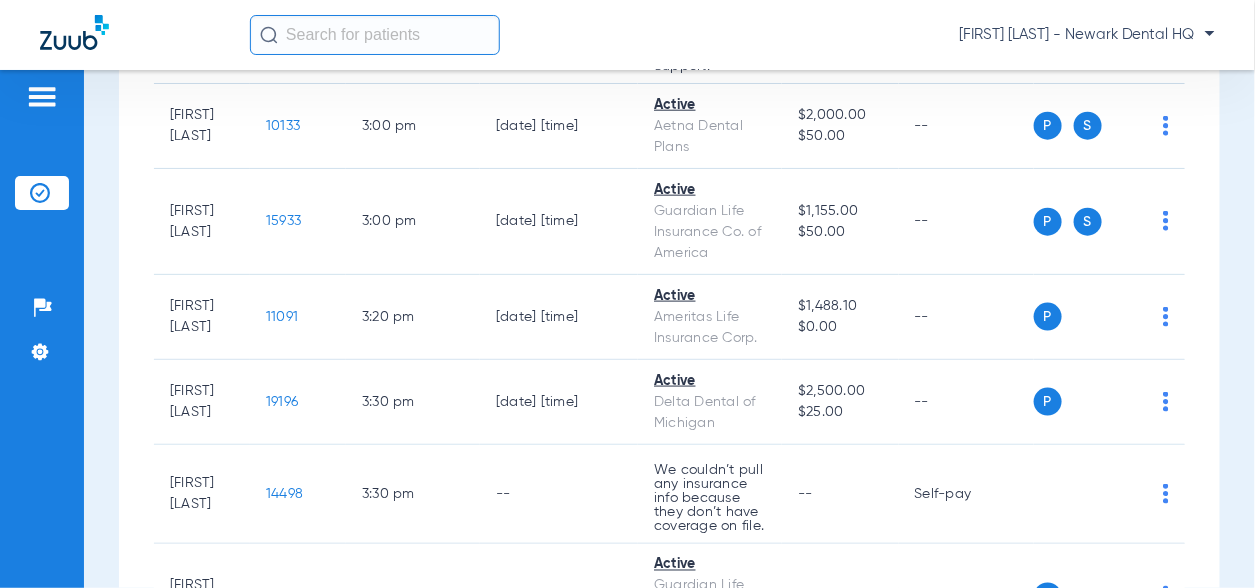 click 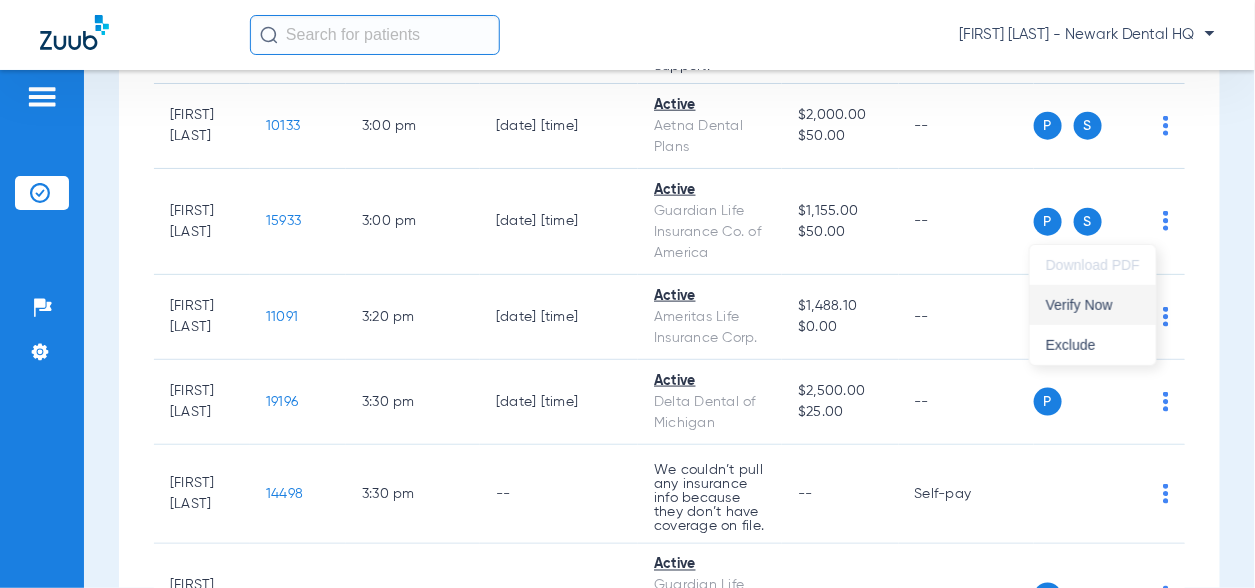 click on "Verify Now" at bounding box center (1093, 305) 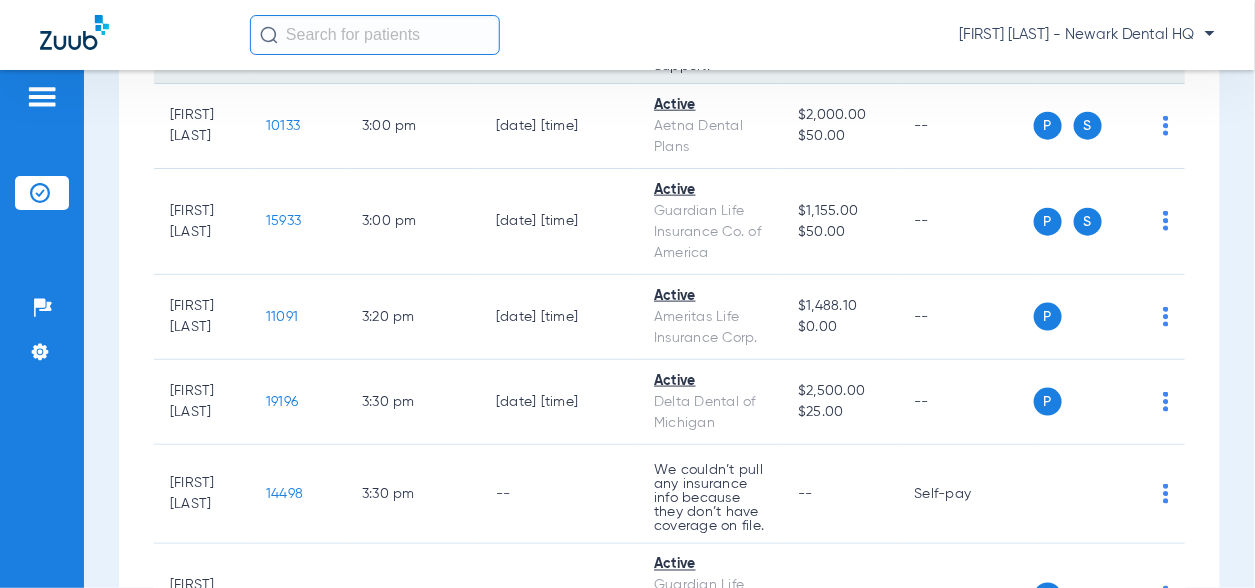 click 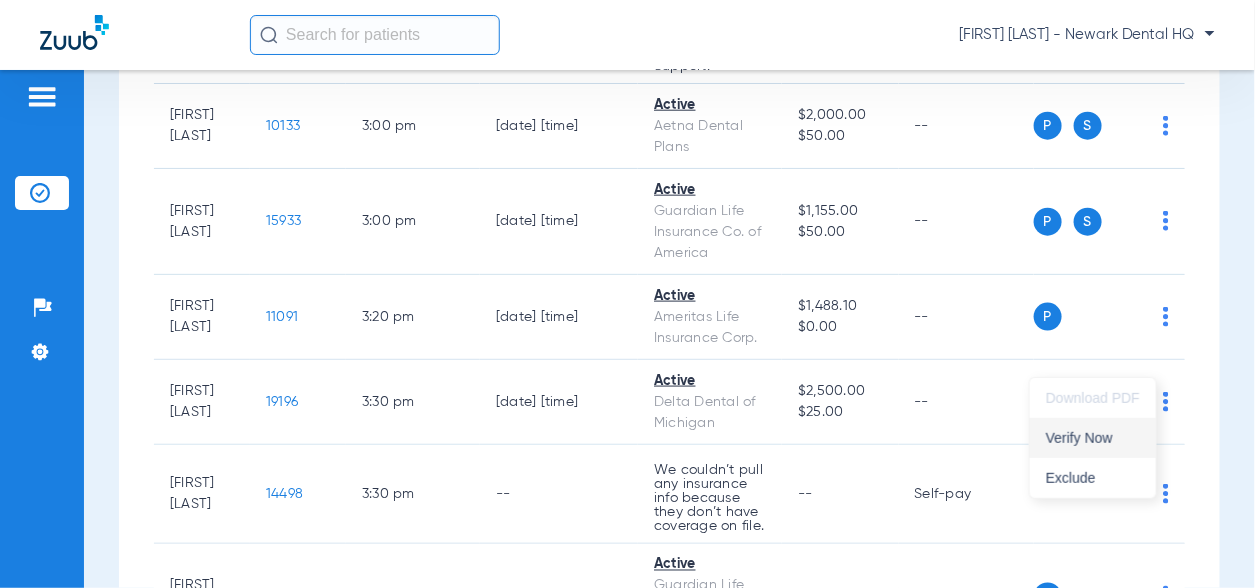 click on "Verify Now" at bounding box center [1093, 438] 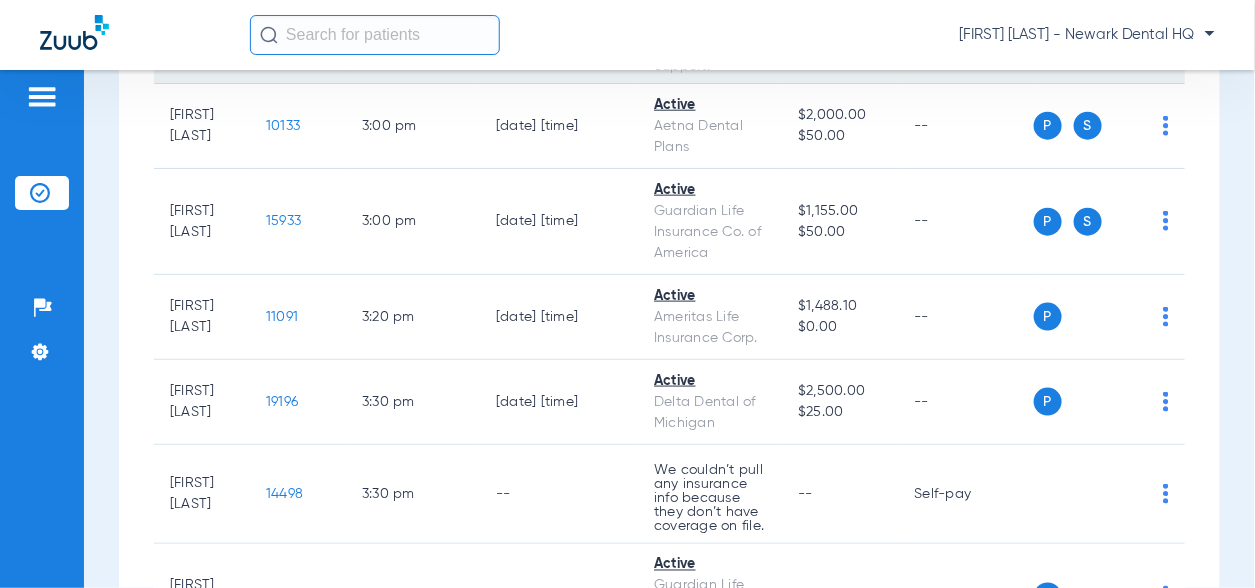 scroll, scrollTop: 3127, scrollLeft: 0, axis: vertical 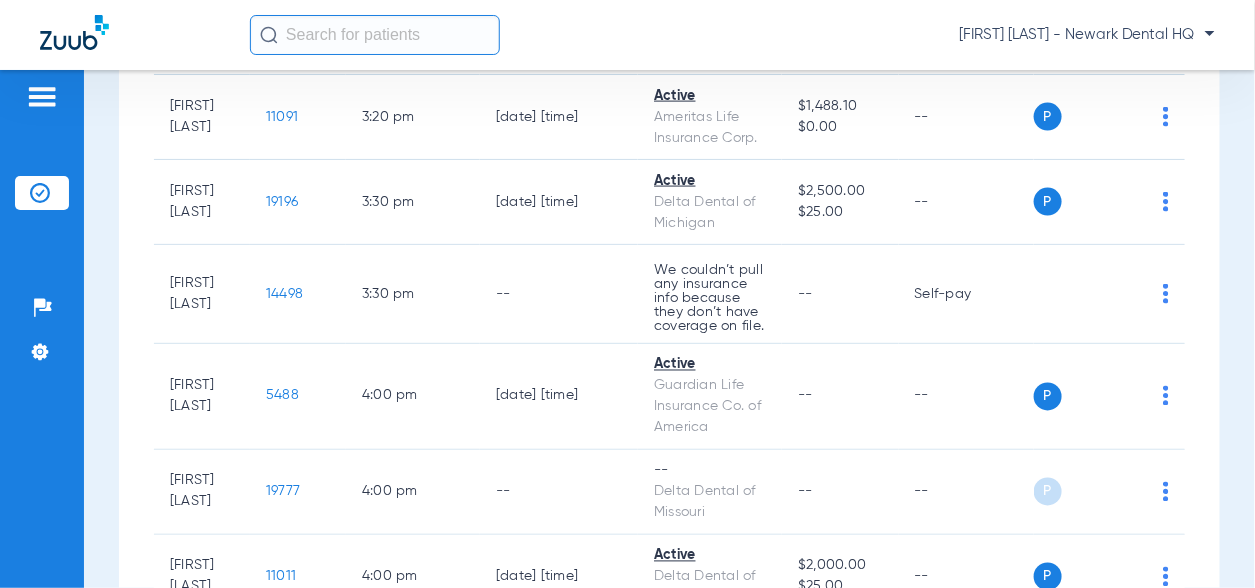 click on "P S" 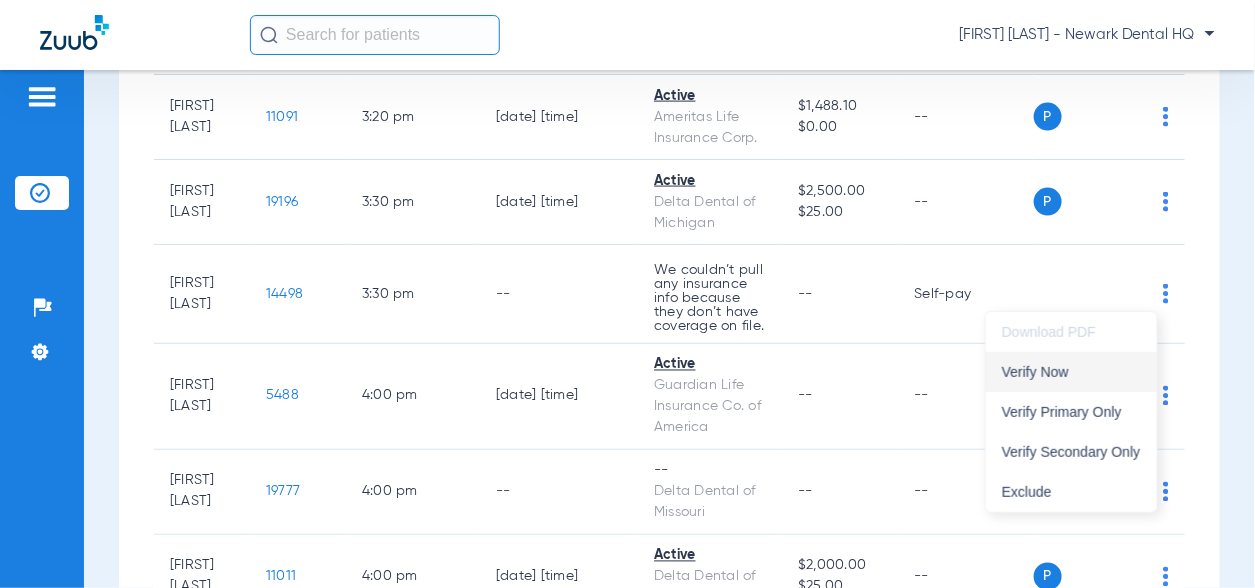 click on "Verify Now" at bounding box center [1071, 372] 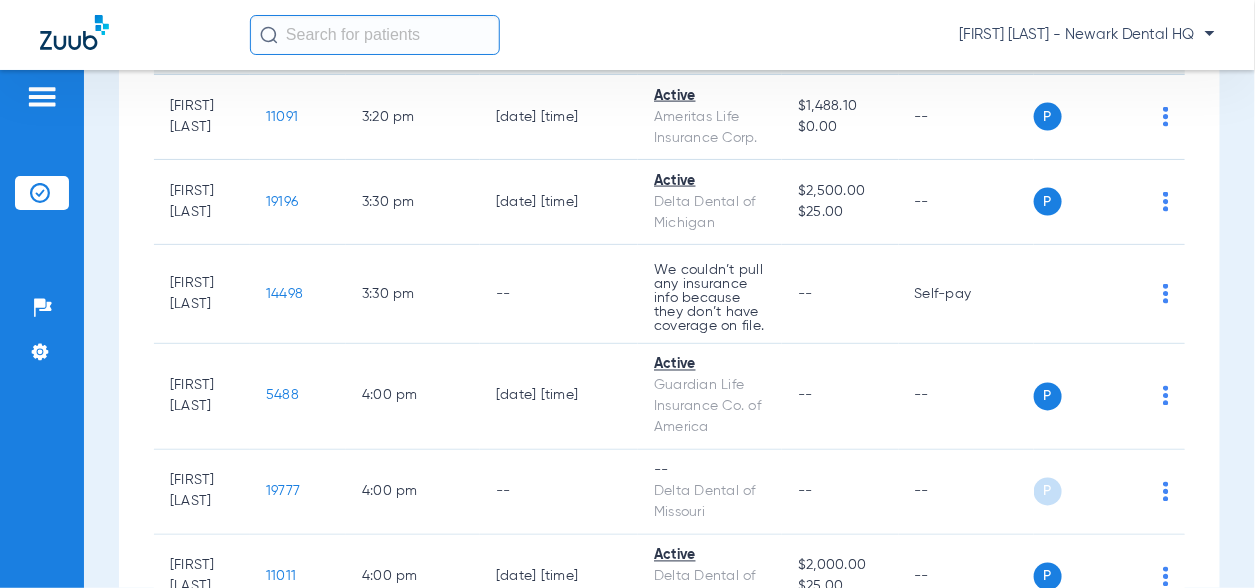 click 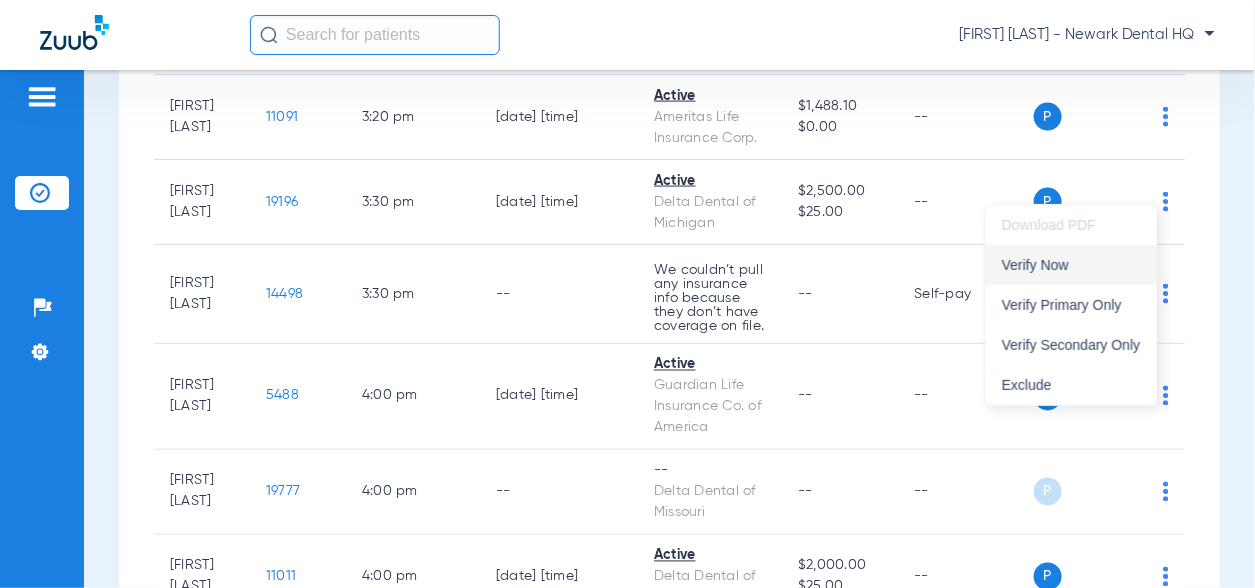 click on "Verify Now" at bounding box center (1071, 265) 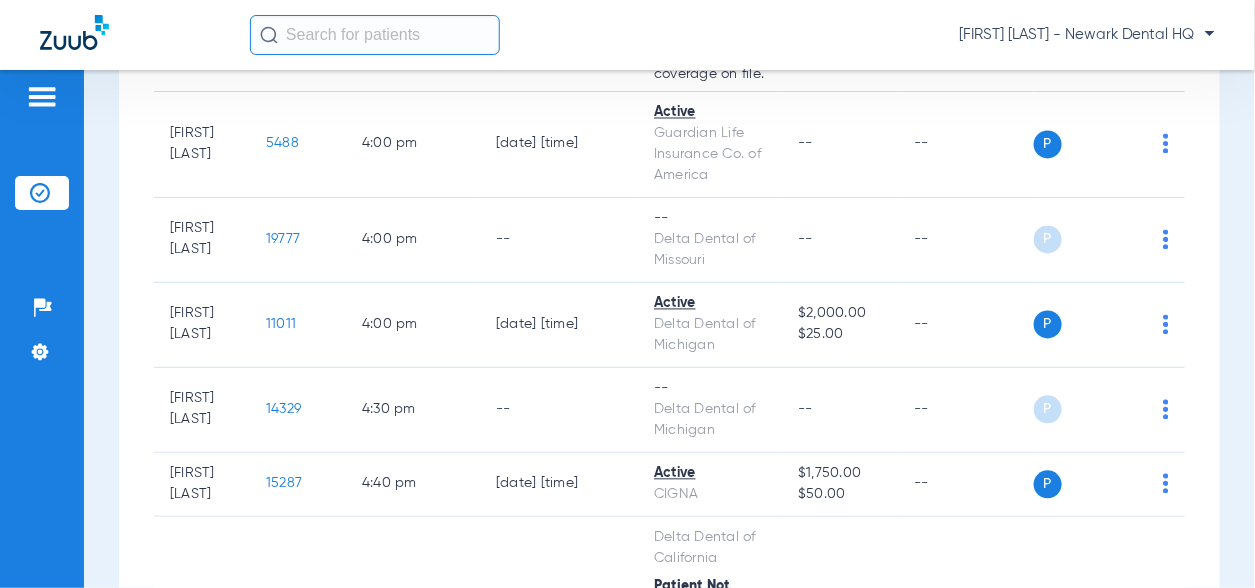 scroll, scrollTop: 3427, scrollLeft: 0, axis: vertical 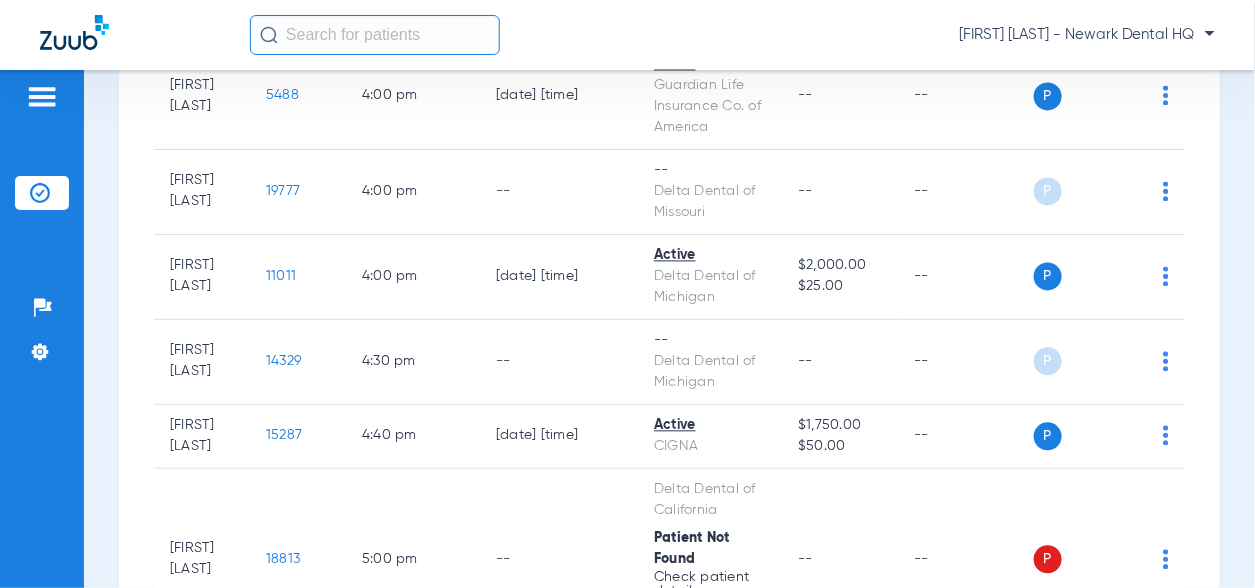 click 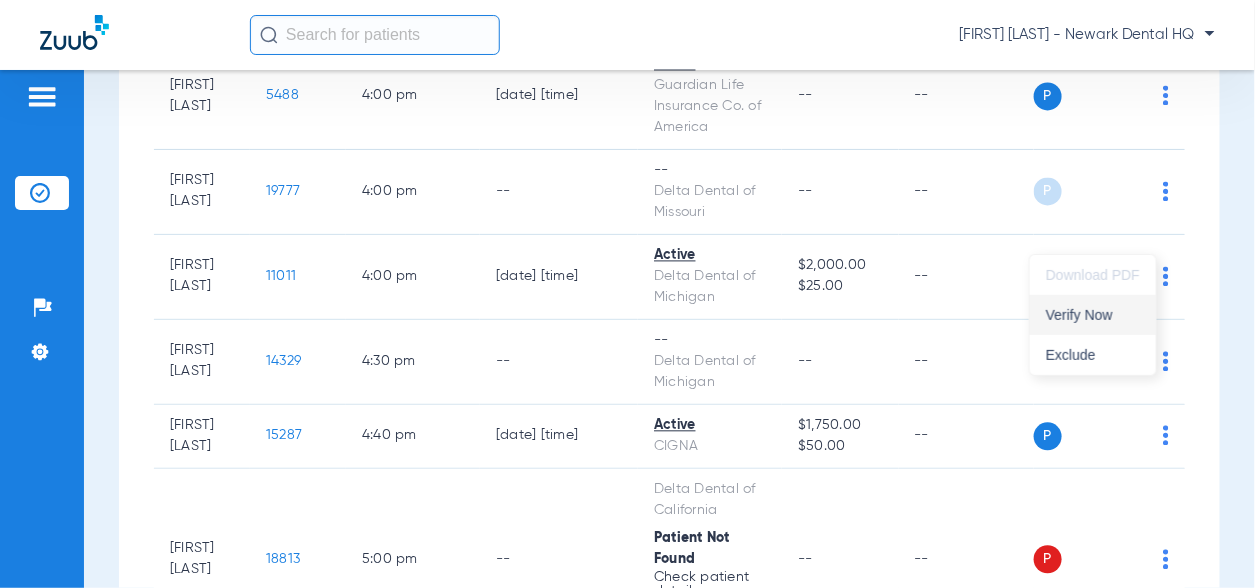 click on "Verify Now" at bounding box center (1093, 315) 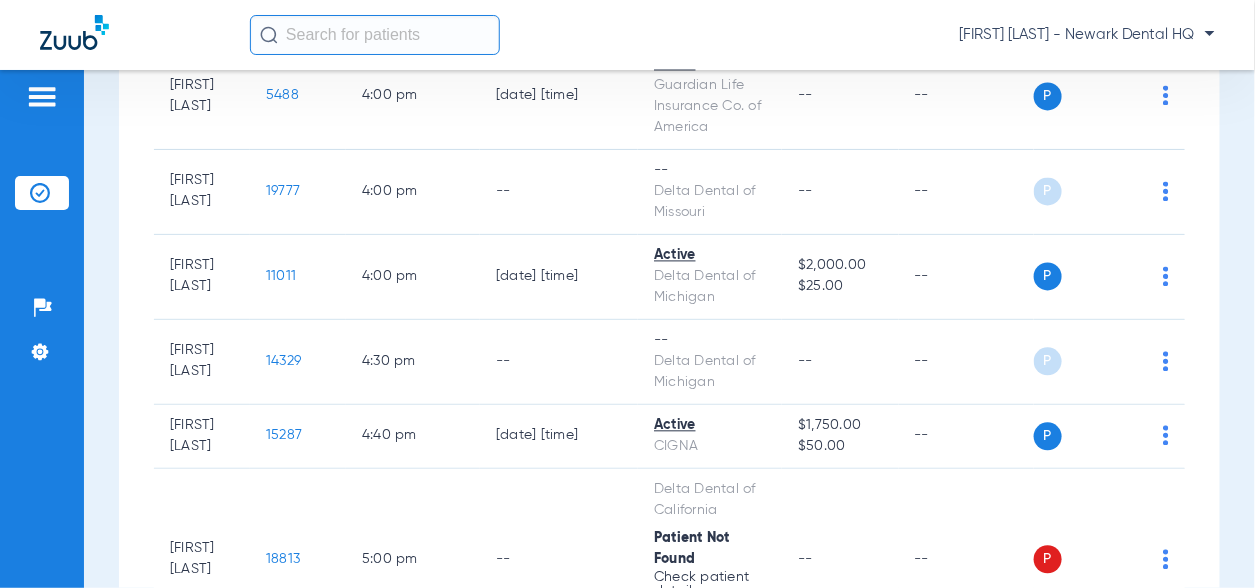 click 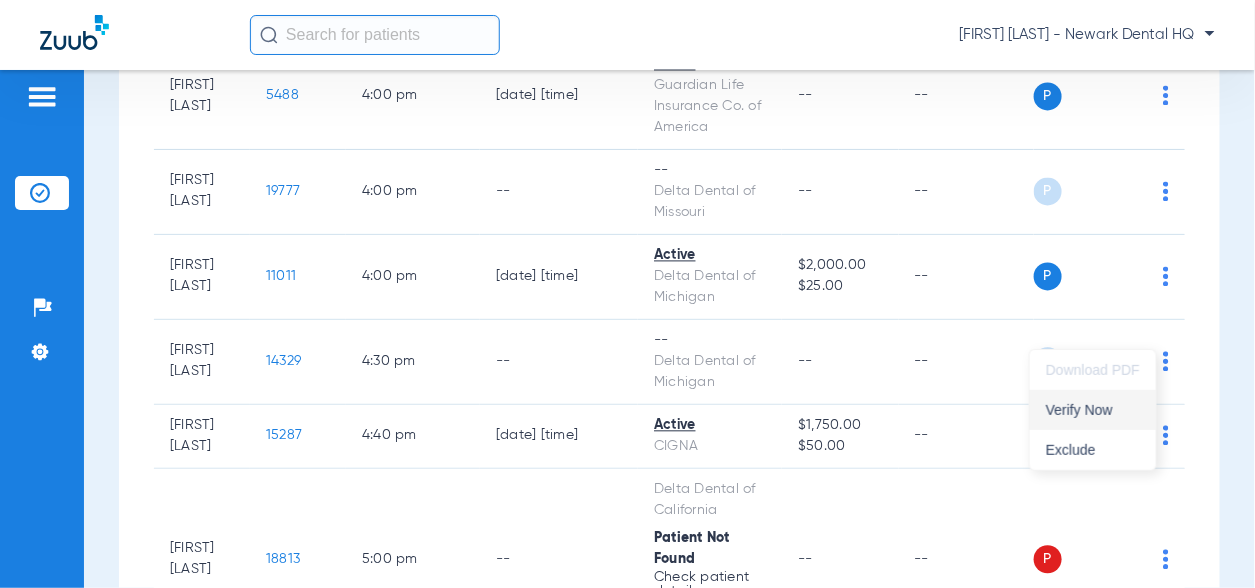 click on "Verify Now" at bounding box center (1093, 410) 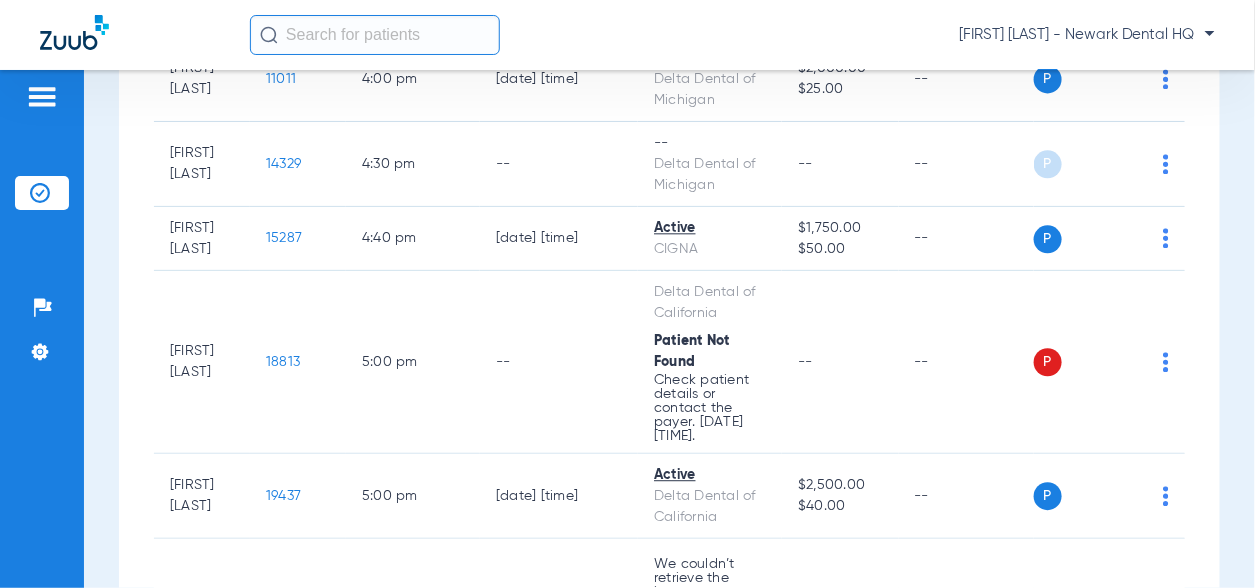 scroll, scrollTop: 3727, scrollLeft: 0, axis: vertical 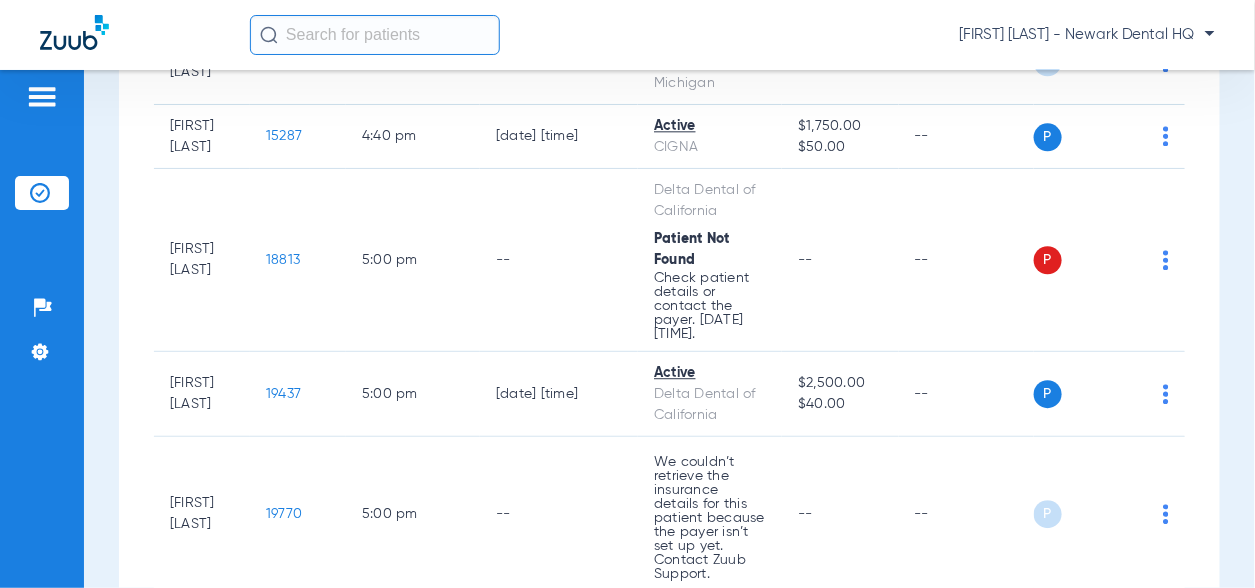 click 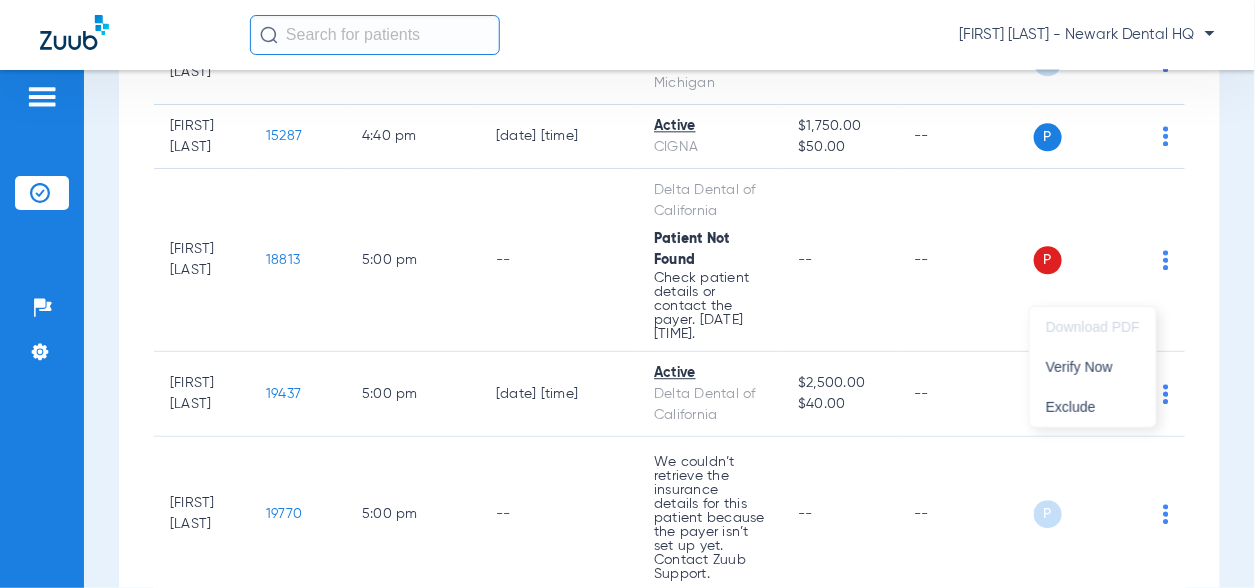 drag, startPoint x: 1087, startPoint y: 363, endPoint x: 1093, endPoint y: 339, distance: 24.738634 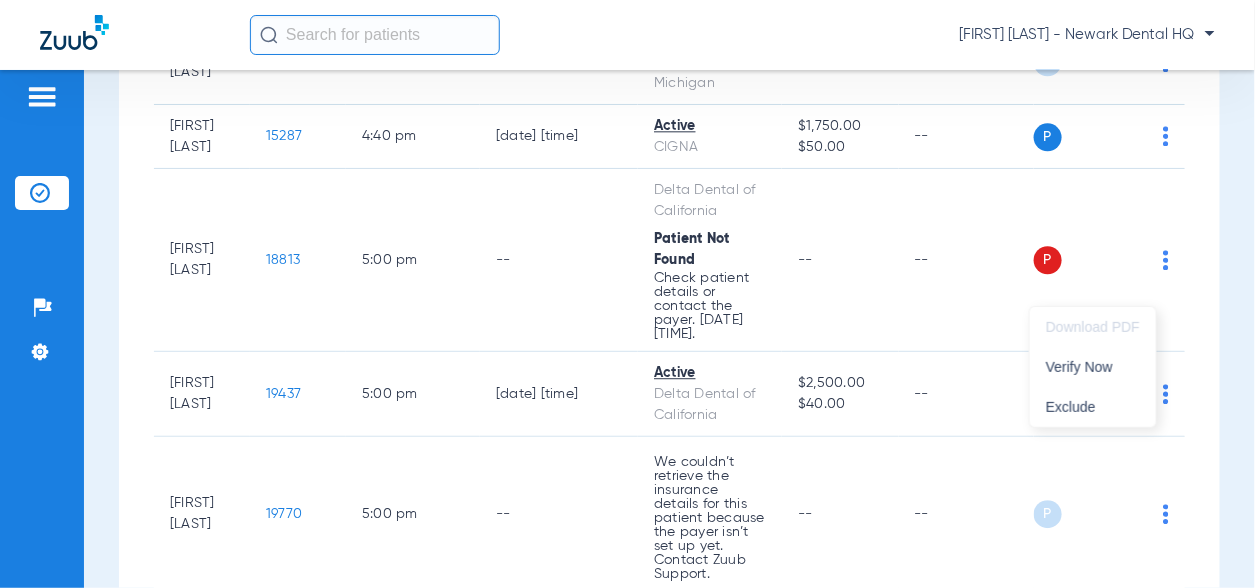 click on "Verify Now" at bounding box center (1093, 367) 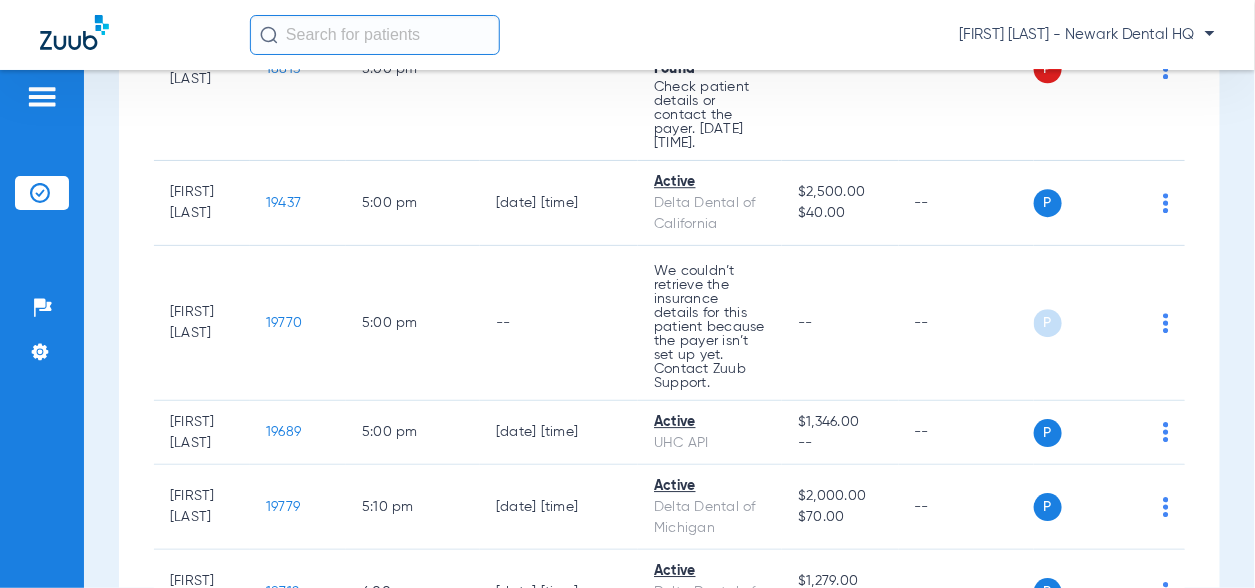 scroll, scrollTop: 3927, scrollLeft: 0, axis: vertical 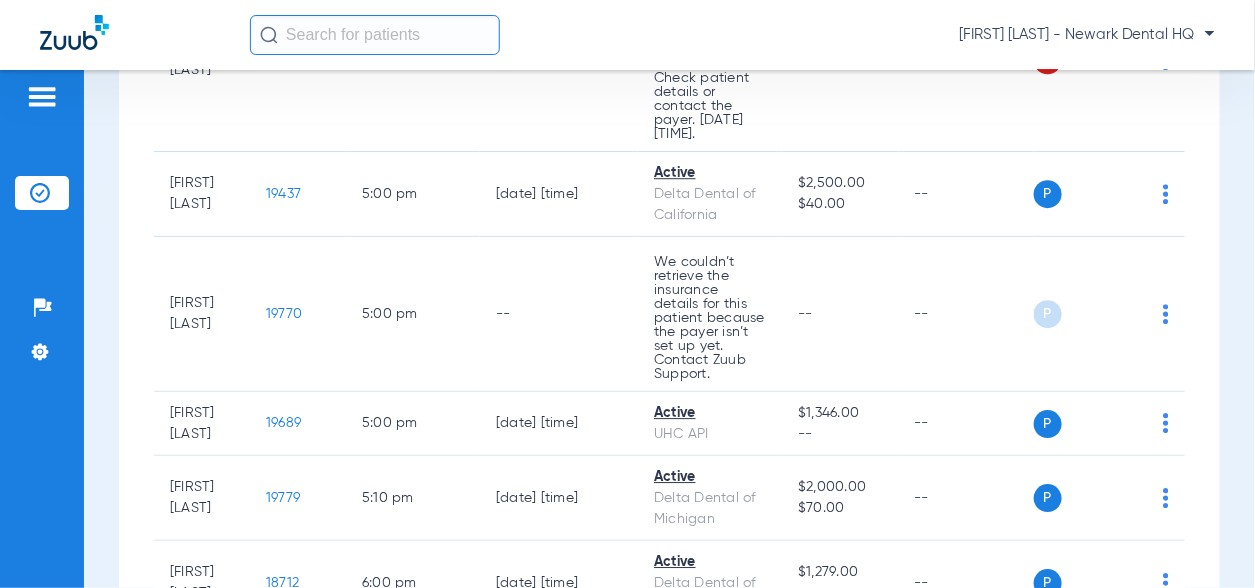 click 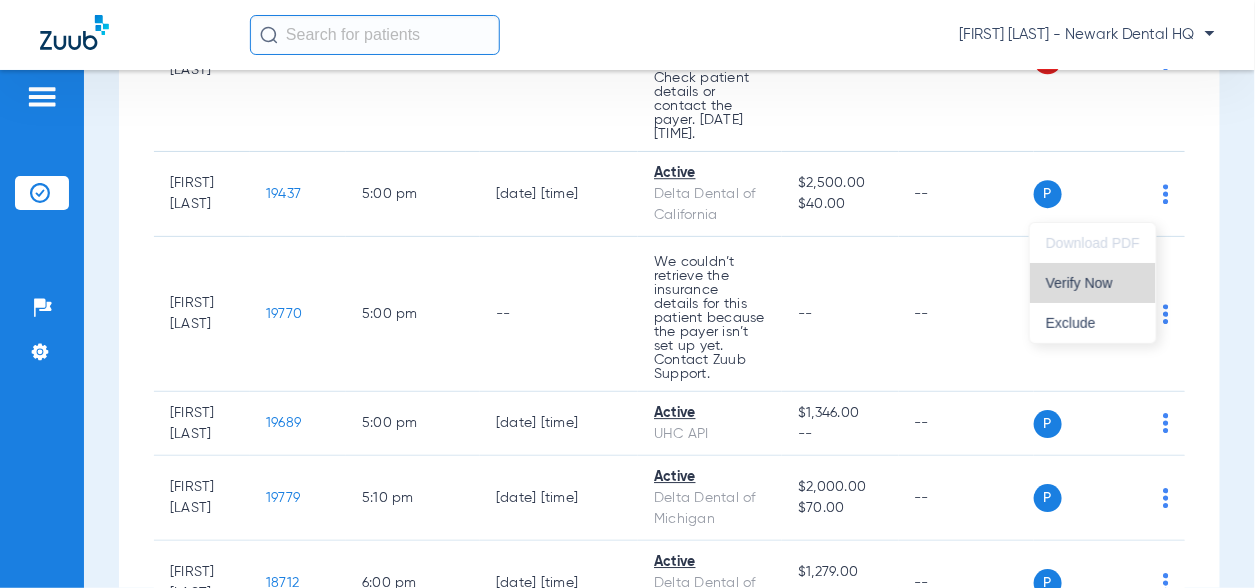 click on "Verify Now" at bounding box center (1093, 283) 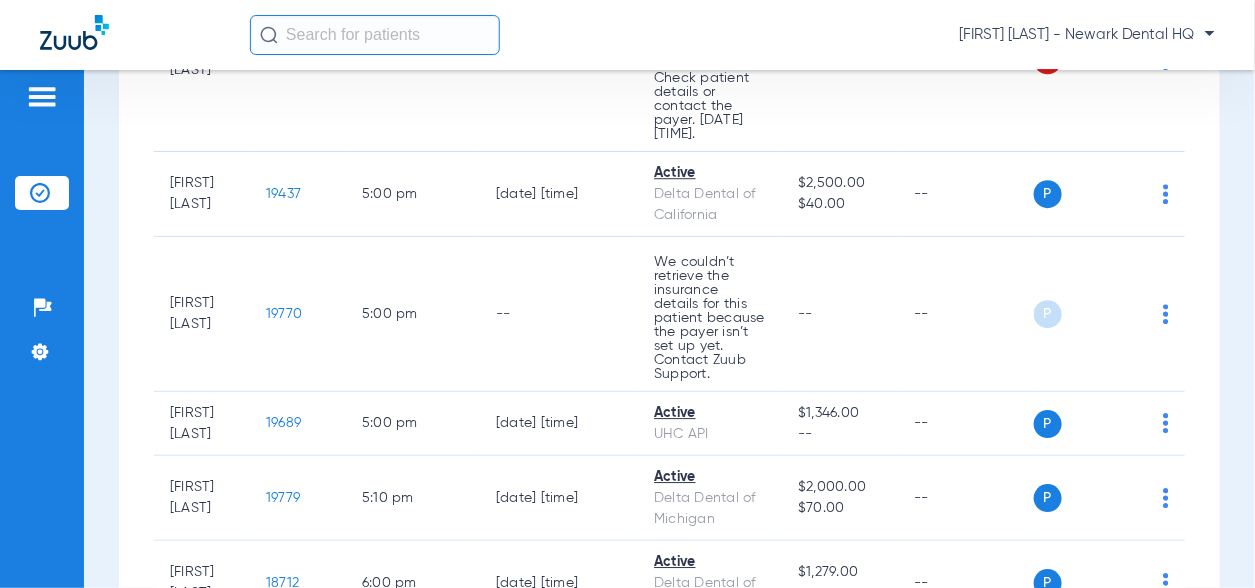 click on "P S" 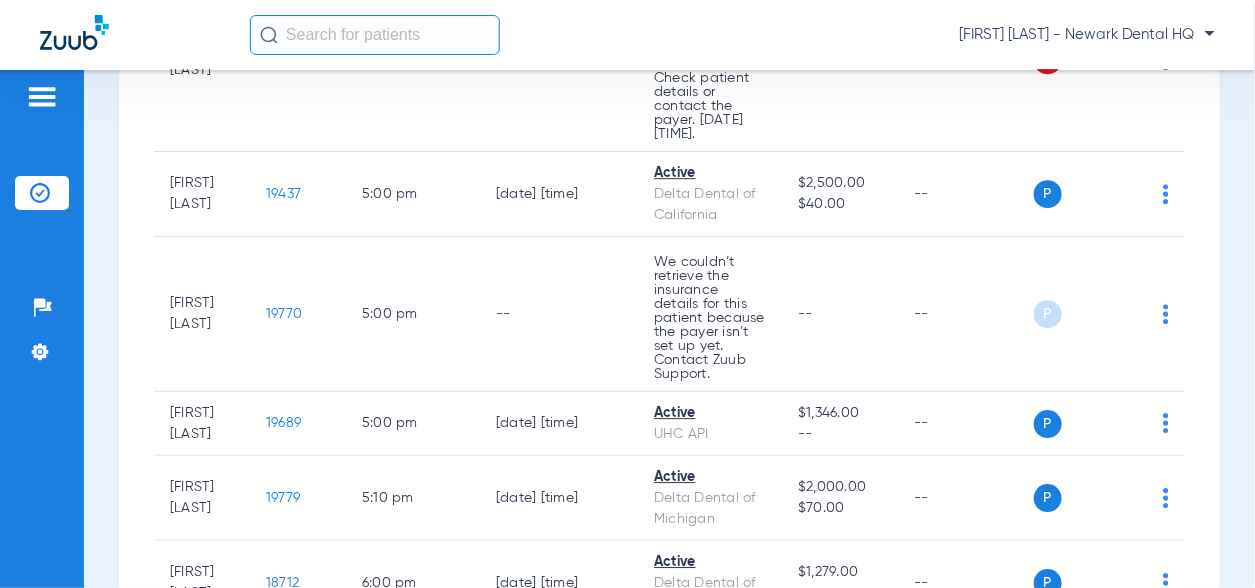click 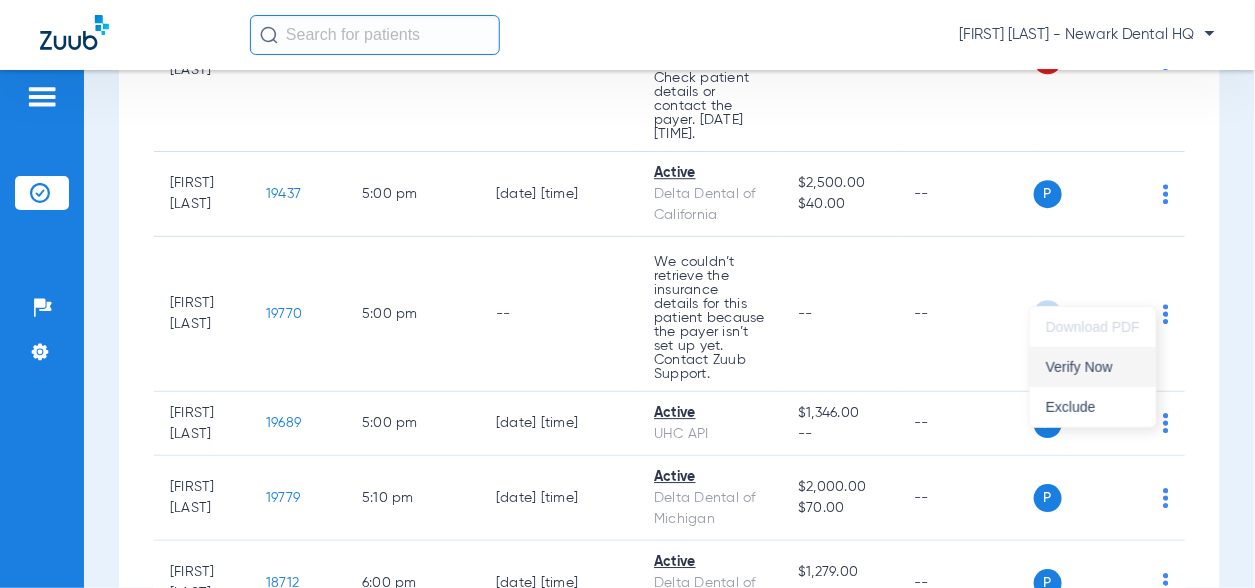 click on "Verify Now" at bounding box center (1093, 367) 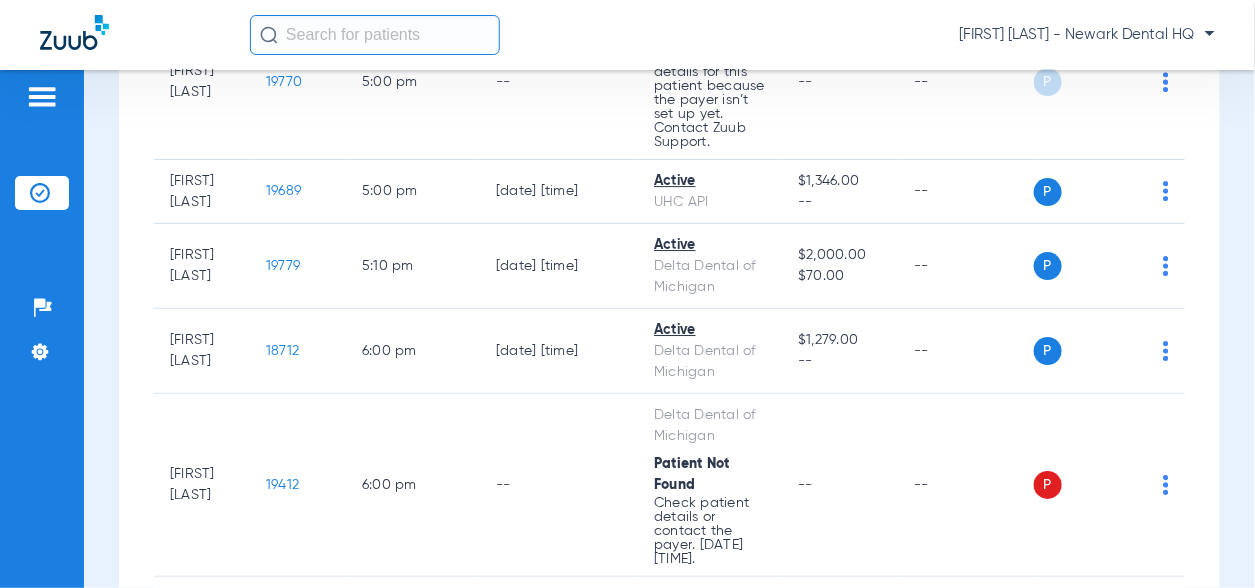 scroll, scrollTop: 4226, scrollLeft: 0, axis: vertical 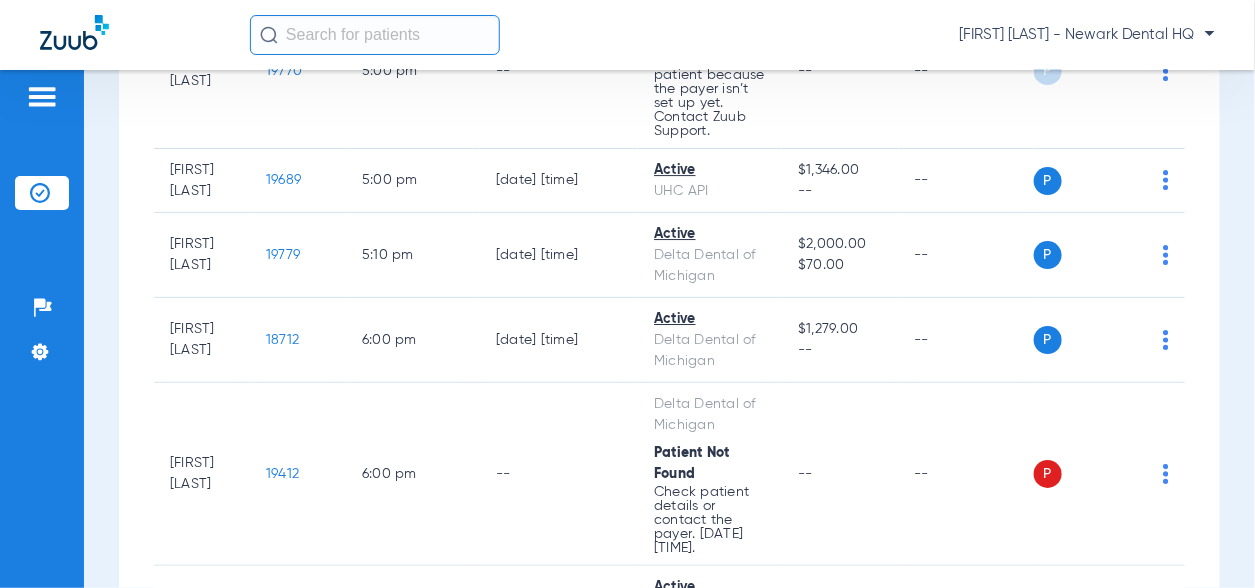 click 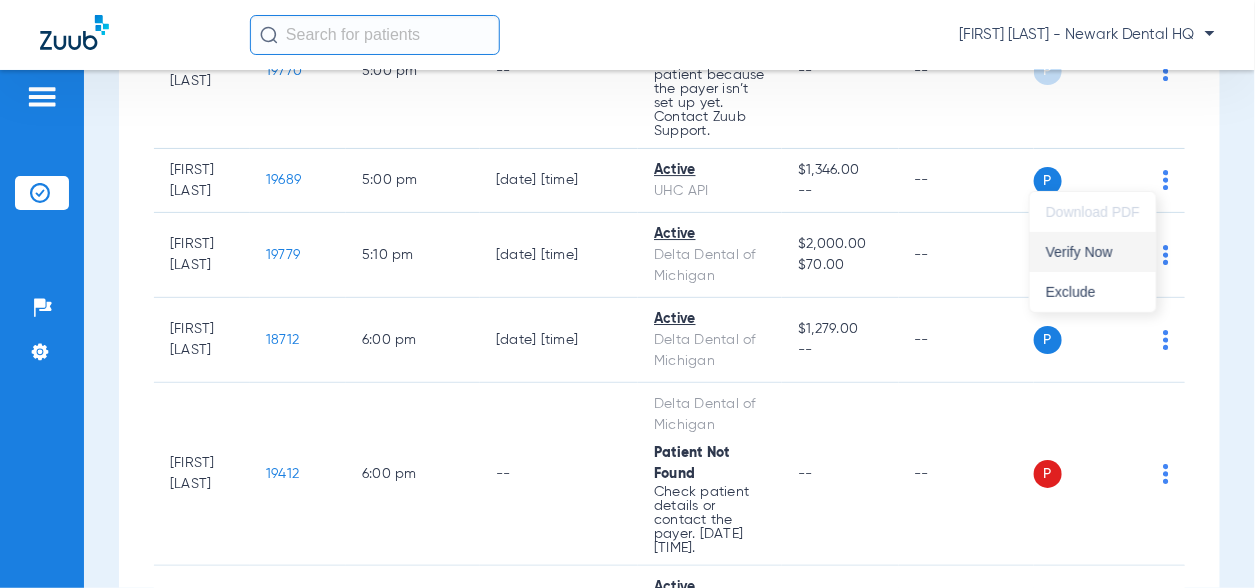 click on "Verify Now" at bounding box center [1093, 252] 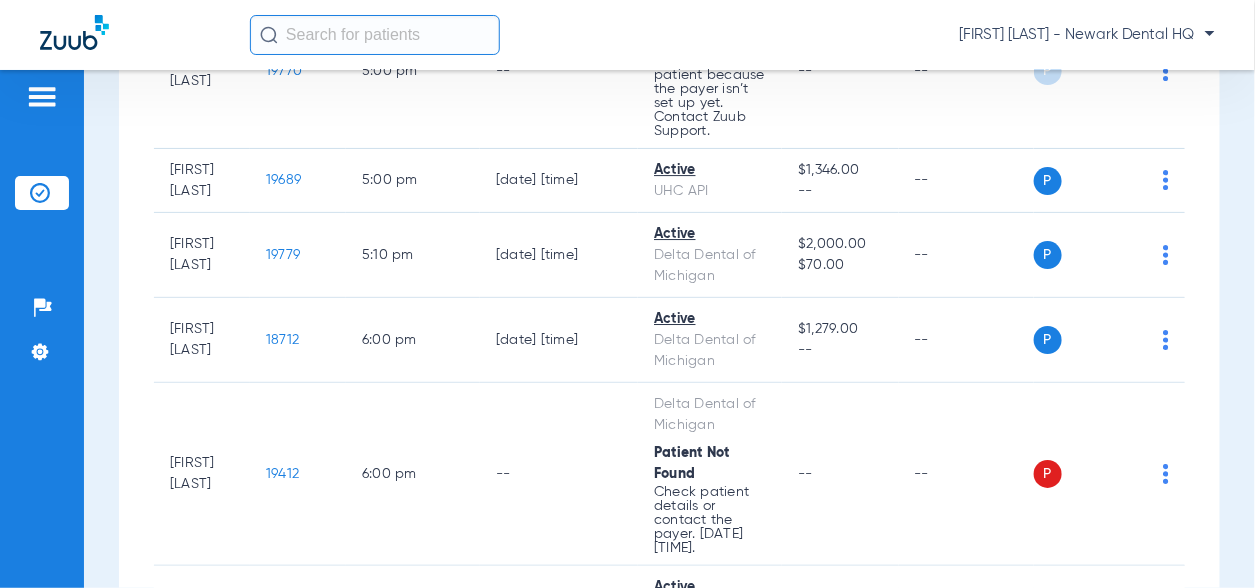 click 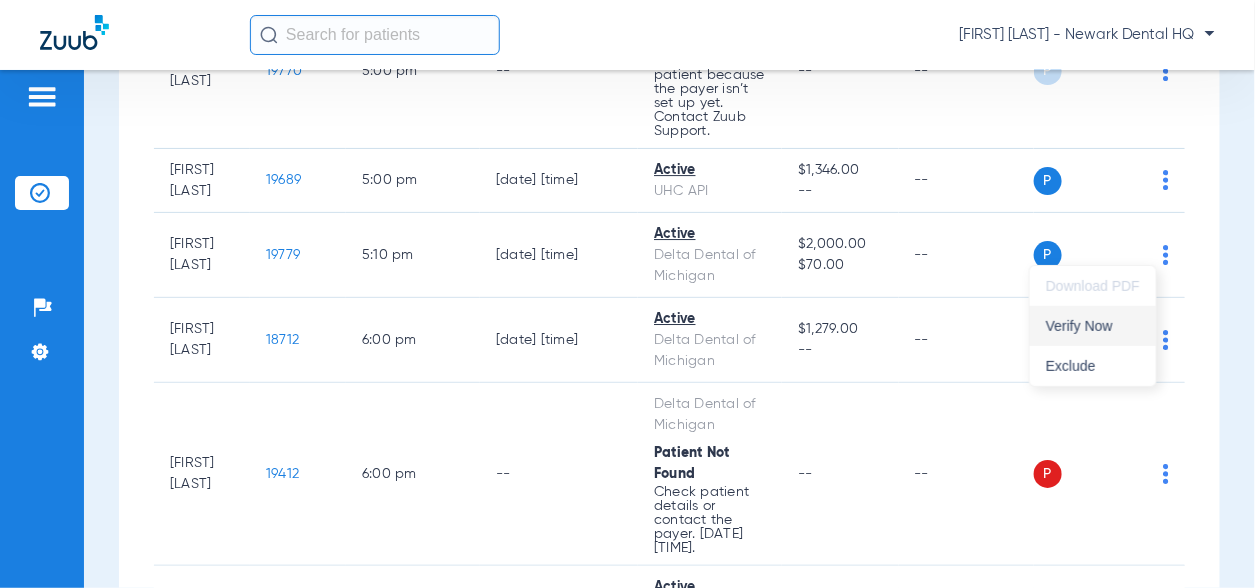click on "Verify Now" at bounding box center [1093, 326] 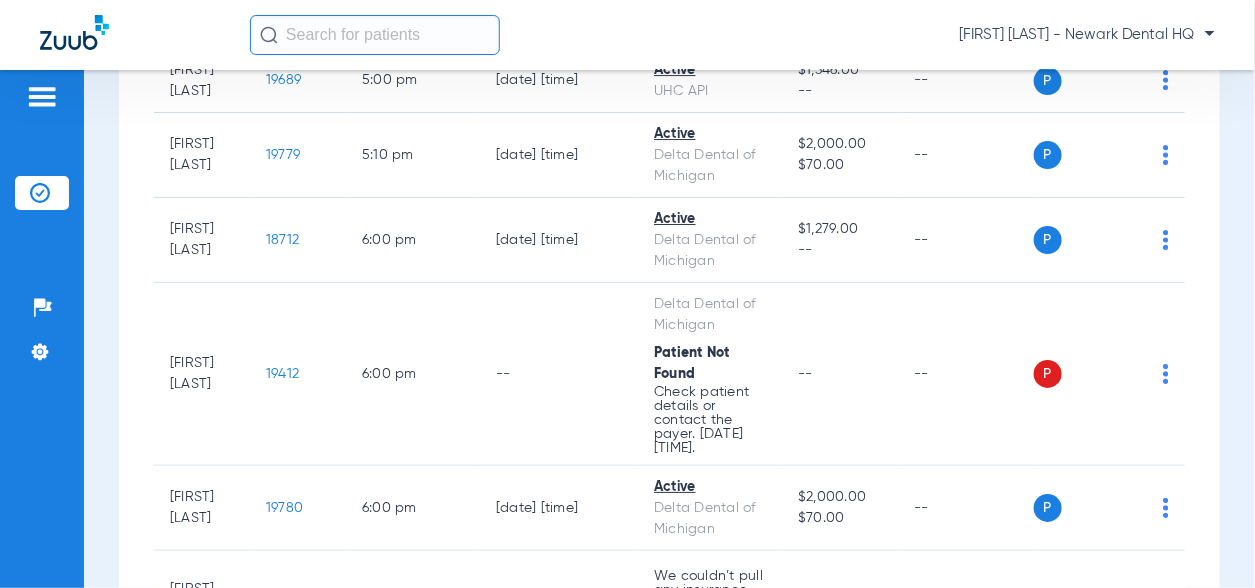 scroll, scrollTop: 4426, scrollLeft: 0, axis: vertical 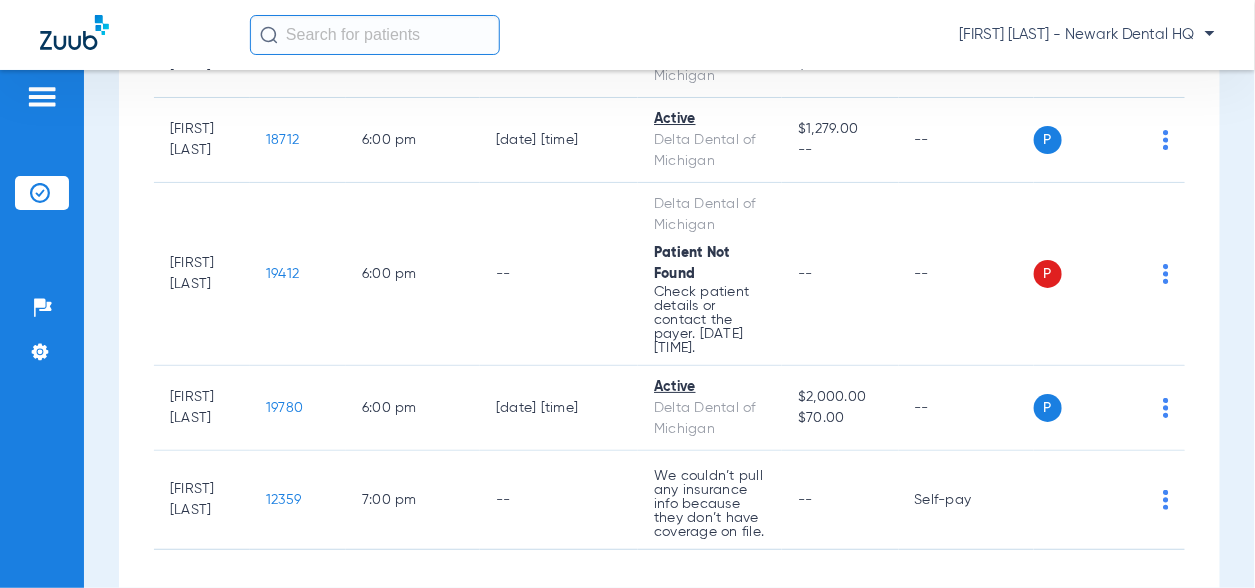 click 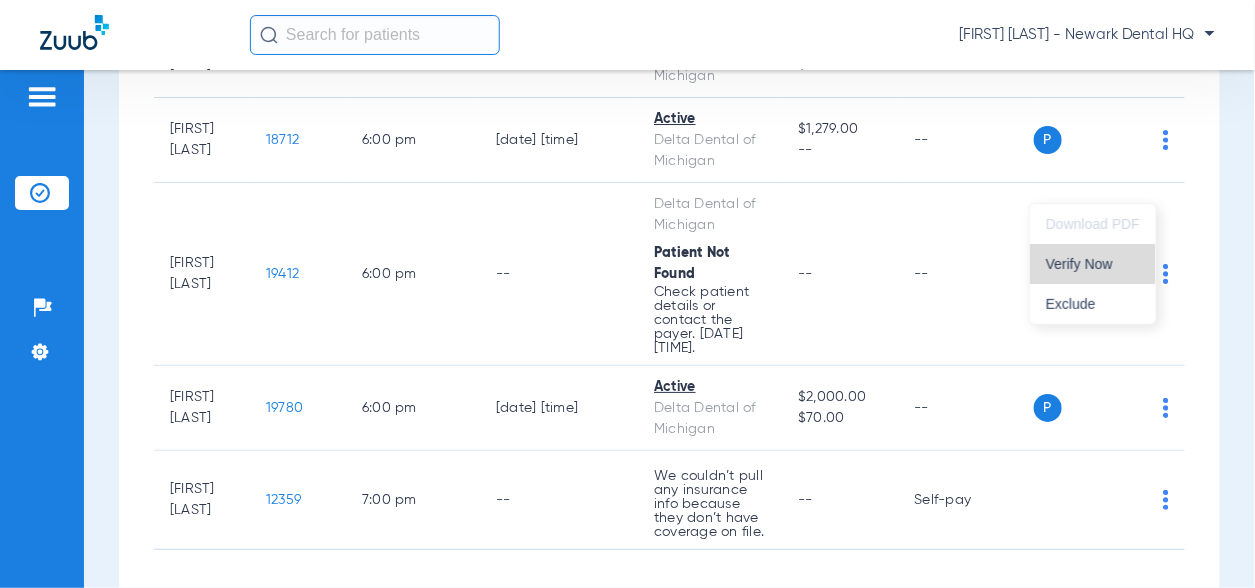 click on "Verify Now" at bounding box center [1093, 264] 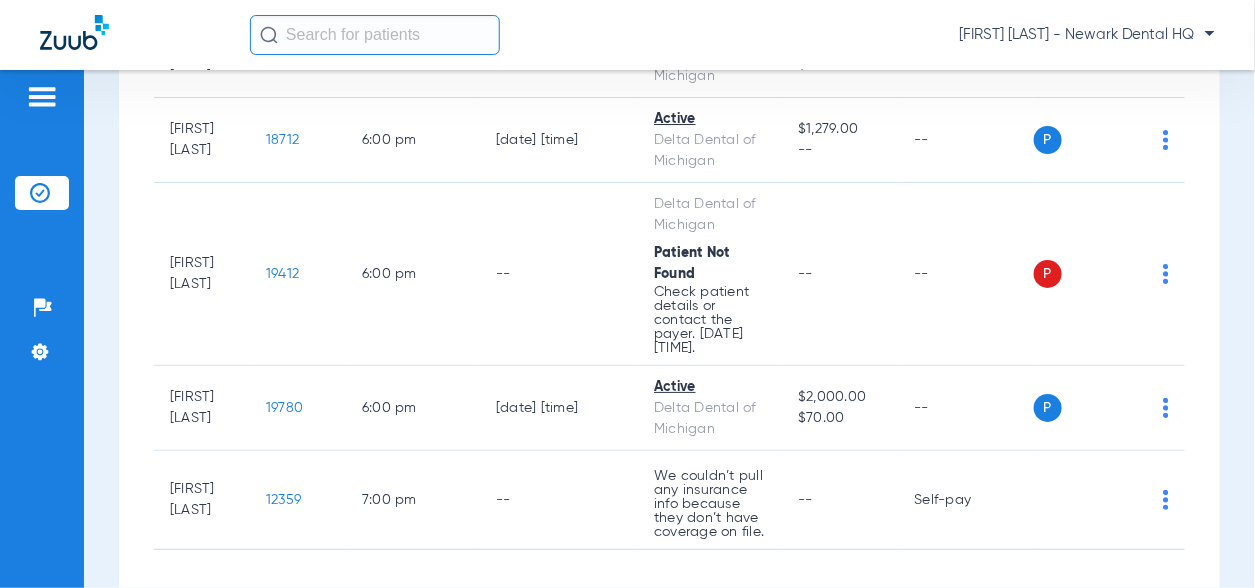click 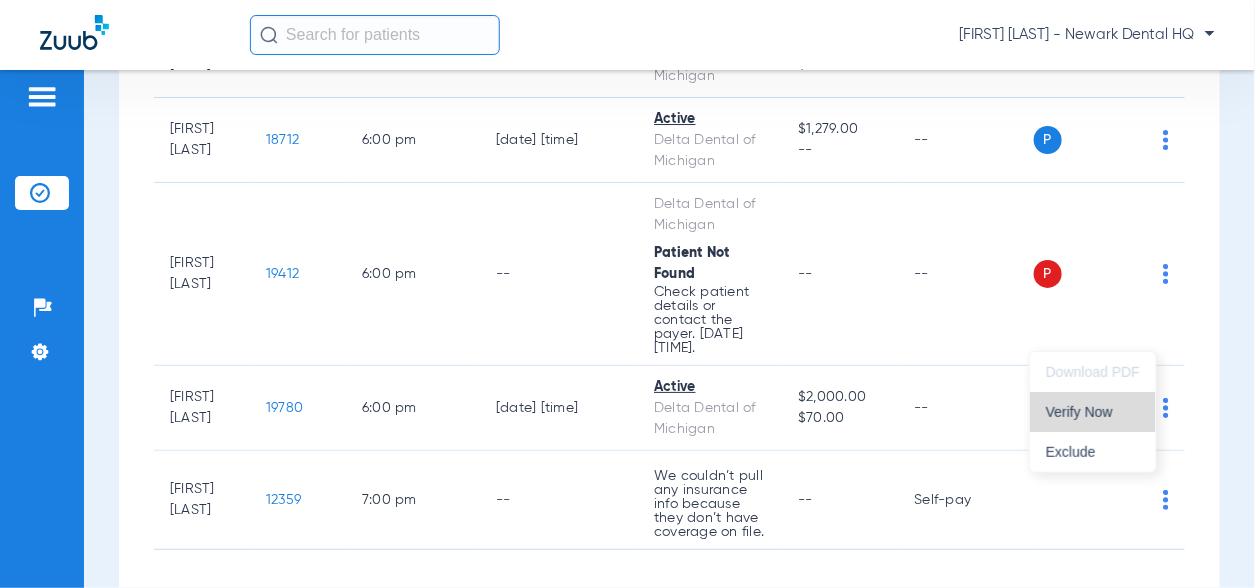 click on "Verify Now" at bounding box center [1093, 412] 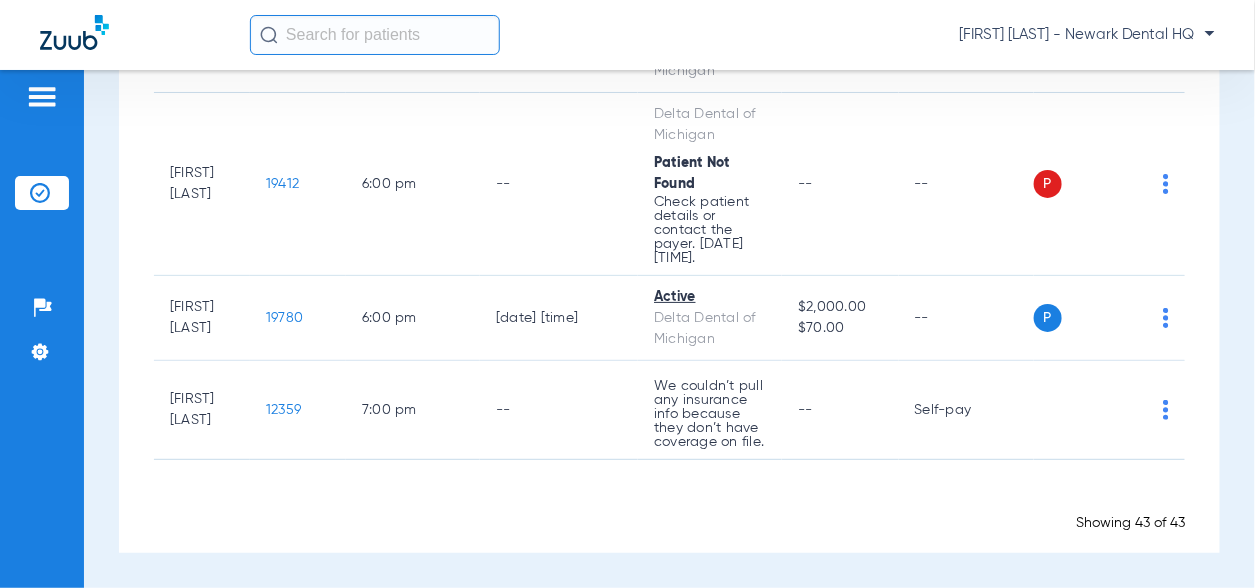 scroll, scrollTop: 4626, scrollLeft: 0, axis: vertical 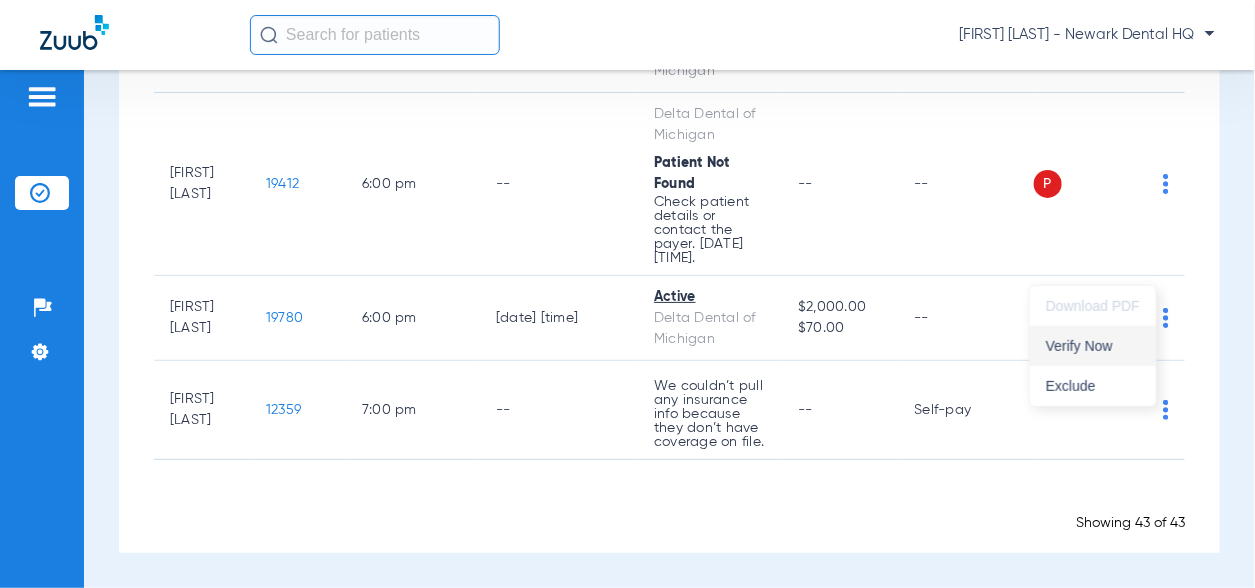 click on "Verify Now" at bounding box center [1093, 346] 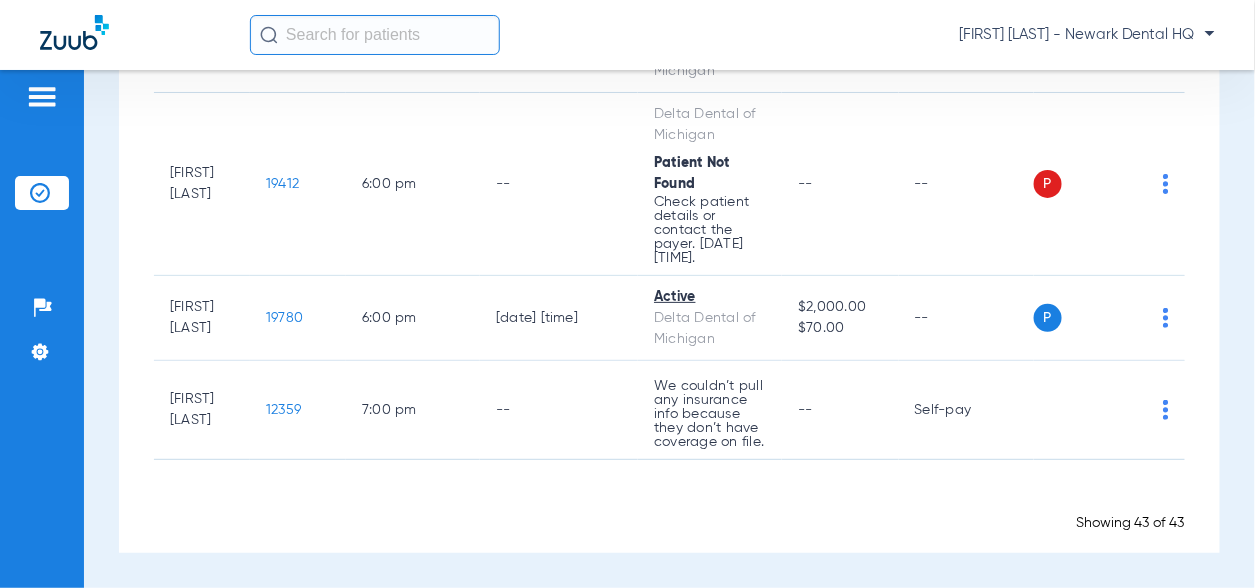 scroll, scrollTop: 4826, scrollLeft: 0, axis: vertical 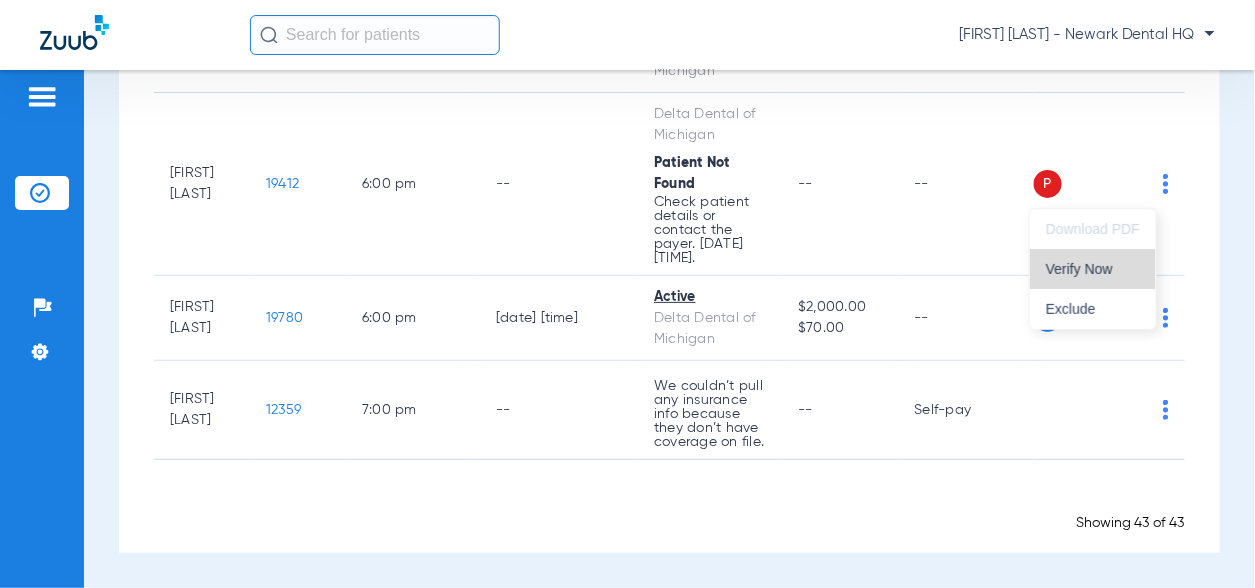 click on "Verify Now" at bounding box center (1093, 269) 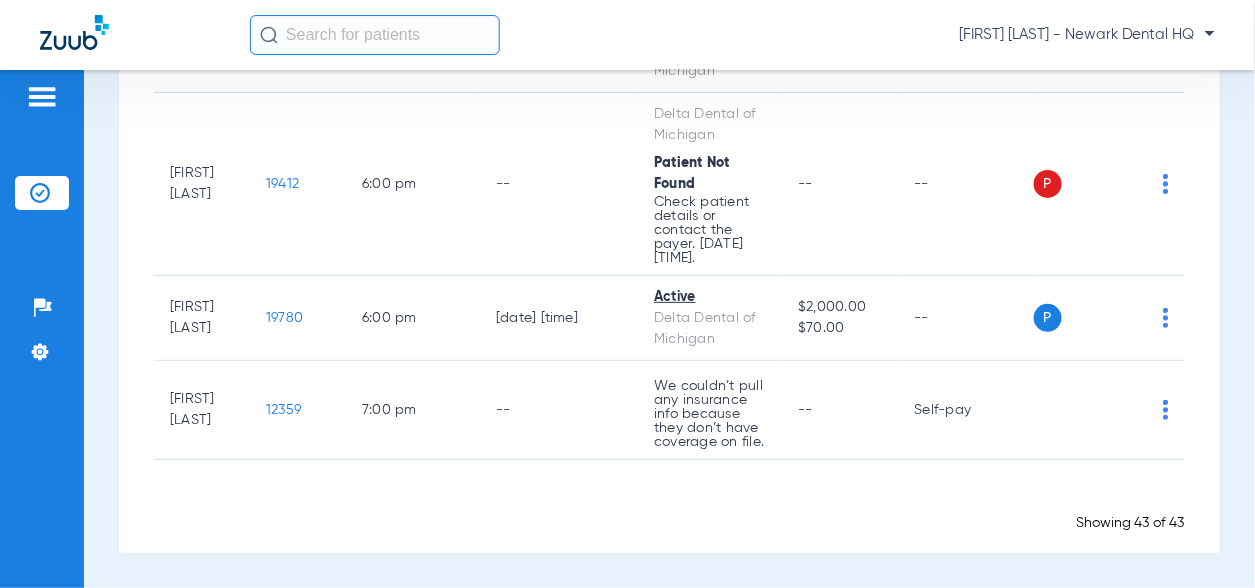 click on "P S" 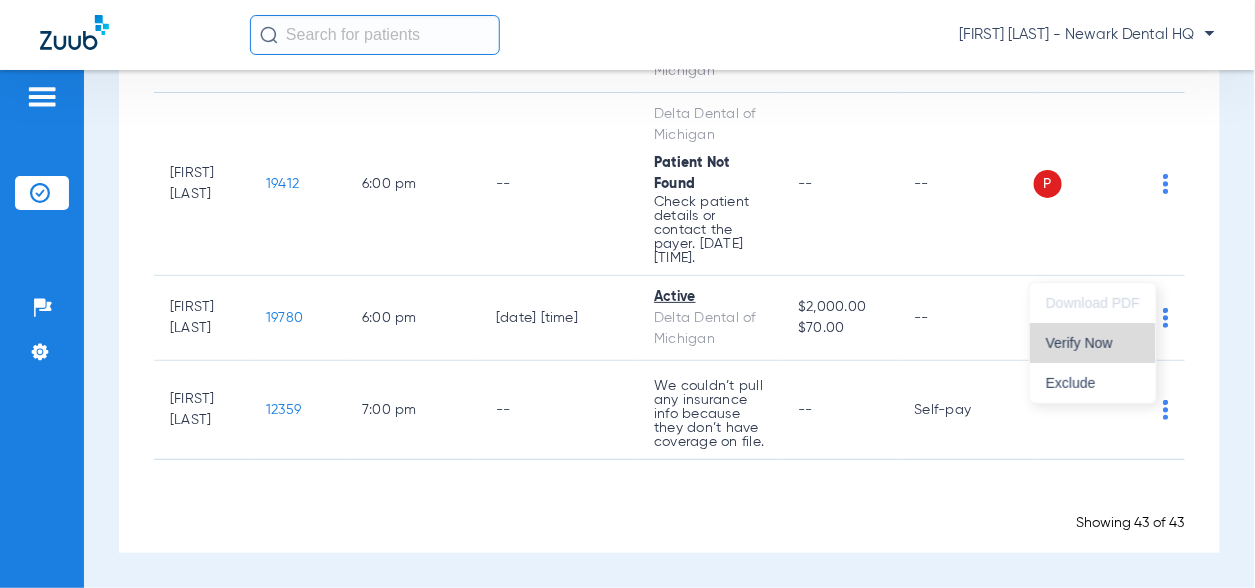 click on "Verify Now" at bounding box center (1093, 343) 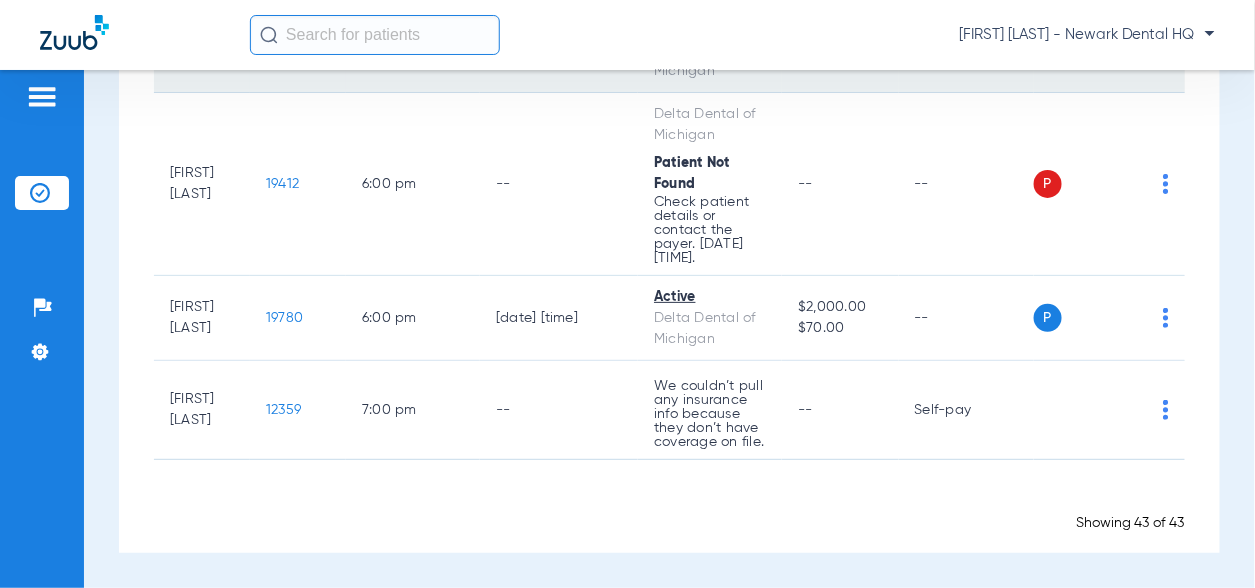 click 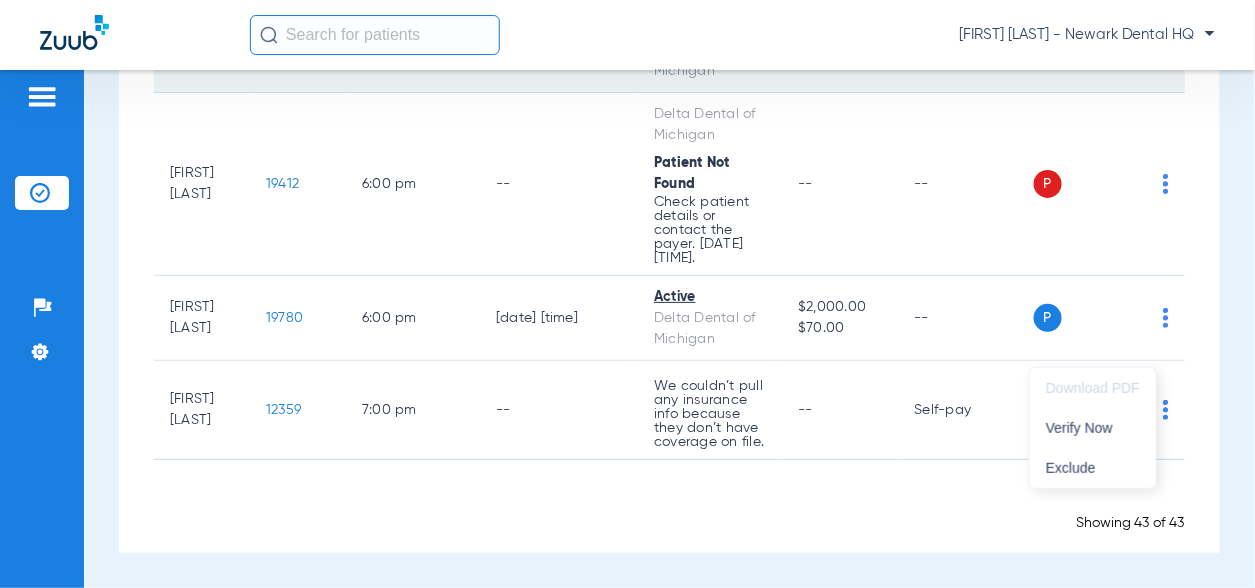 drag, startPoint x: 1083, startPoint y: 422, endPoint x: 1097, endPoint y: 361, distance: 62.58594 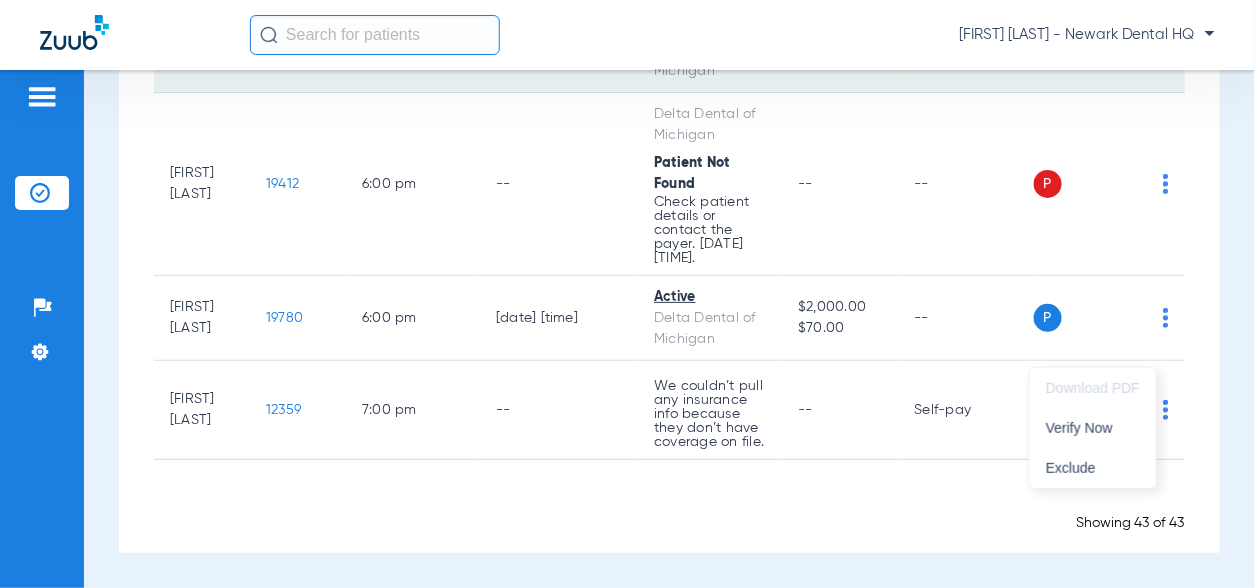click on "Verify Now" at bounding box center [1093, 428] 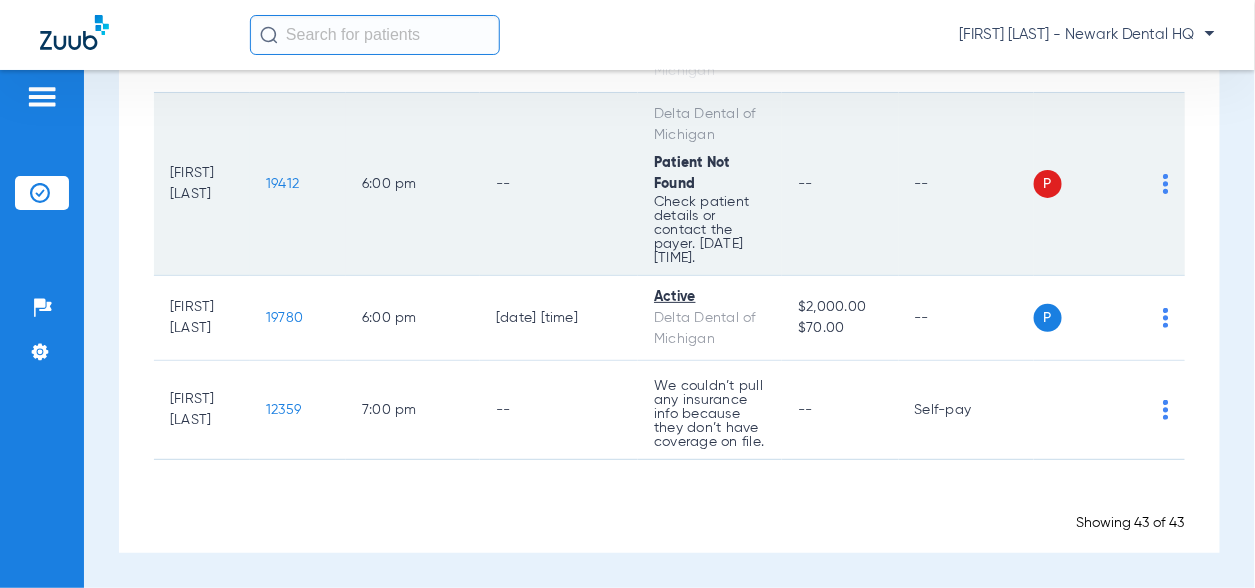 scroll, scrollTop: 5026, scrollLeft: 0, axis: vertical 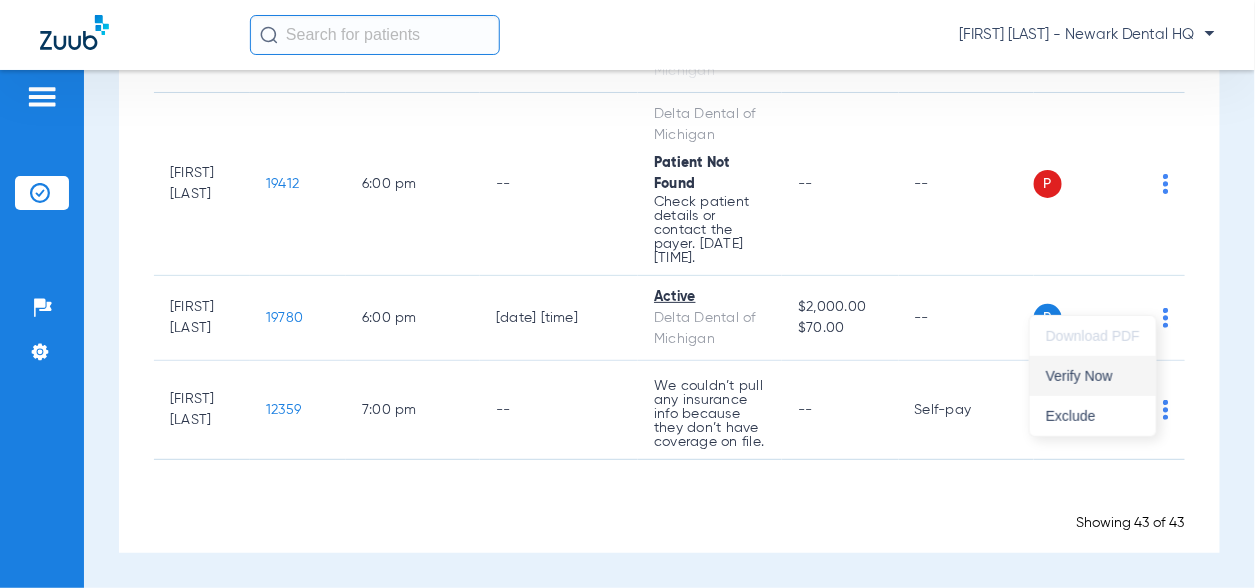 click on "Verify Now" at bounding box center (1093, 376) 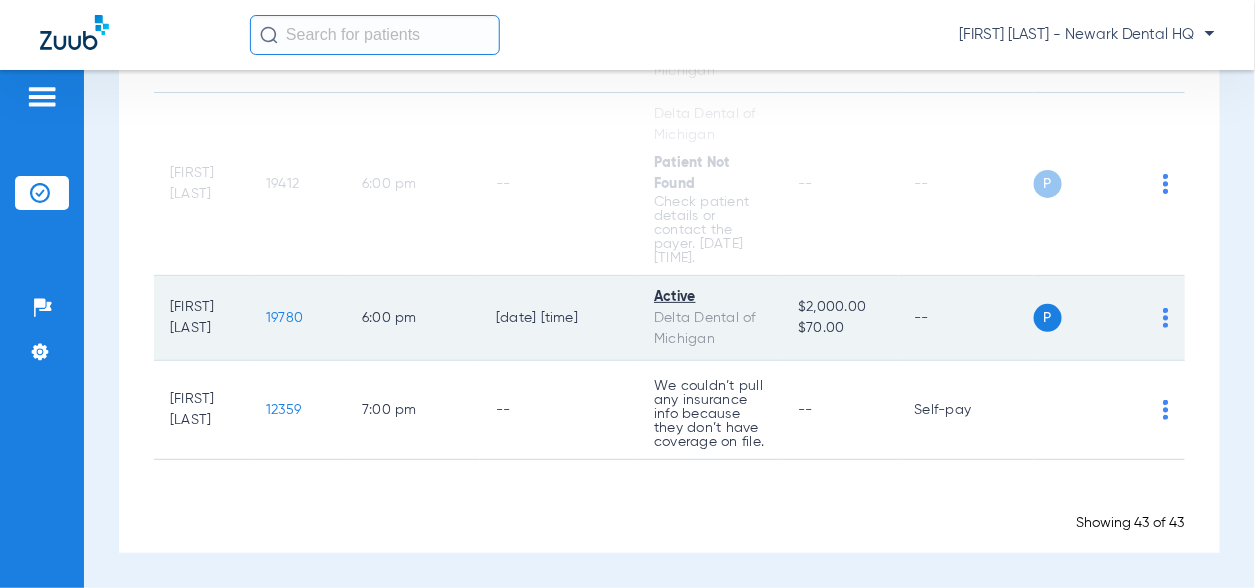 scroll, scrollTop: 5194, scrollLeft: 0, axis: vertical 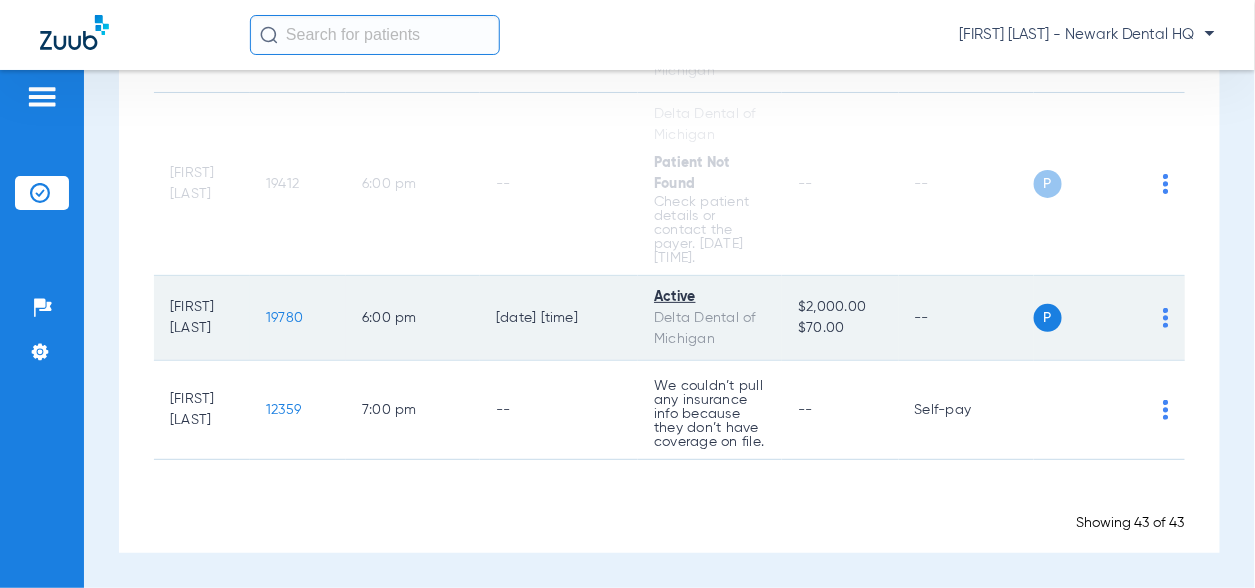 click 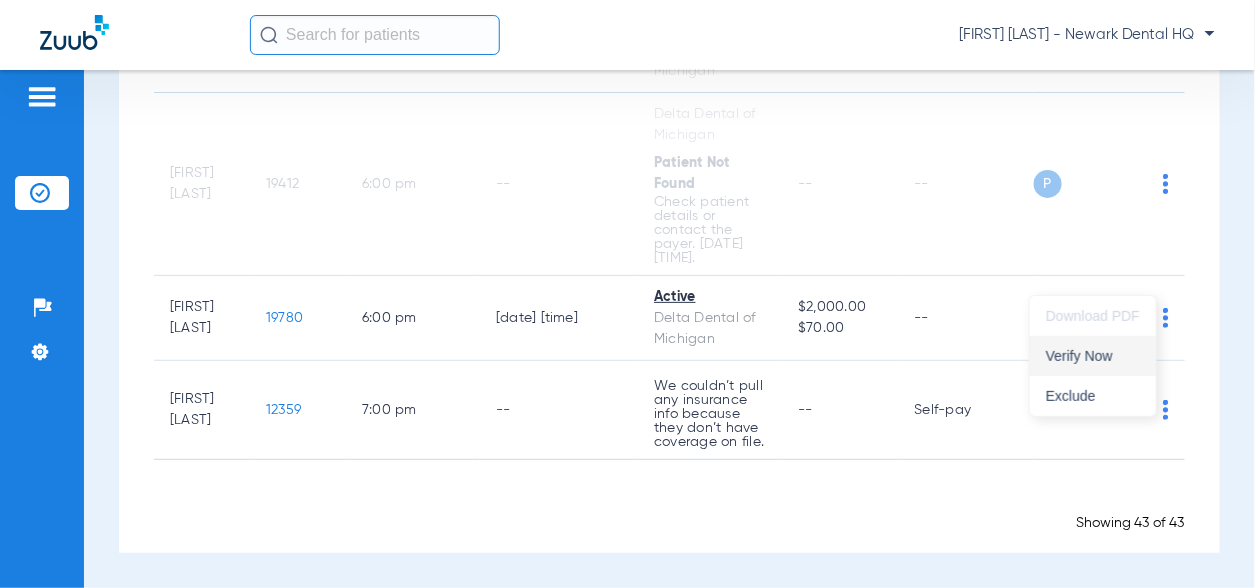 click on "Verify Now" at bounding box center (1093, 356) 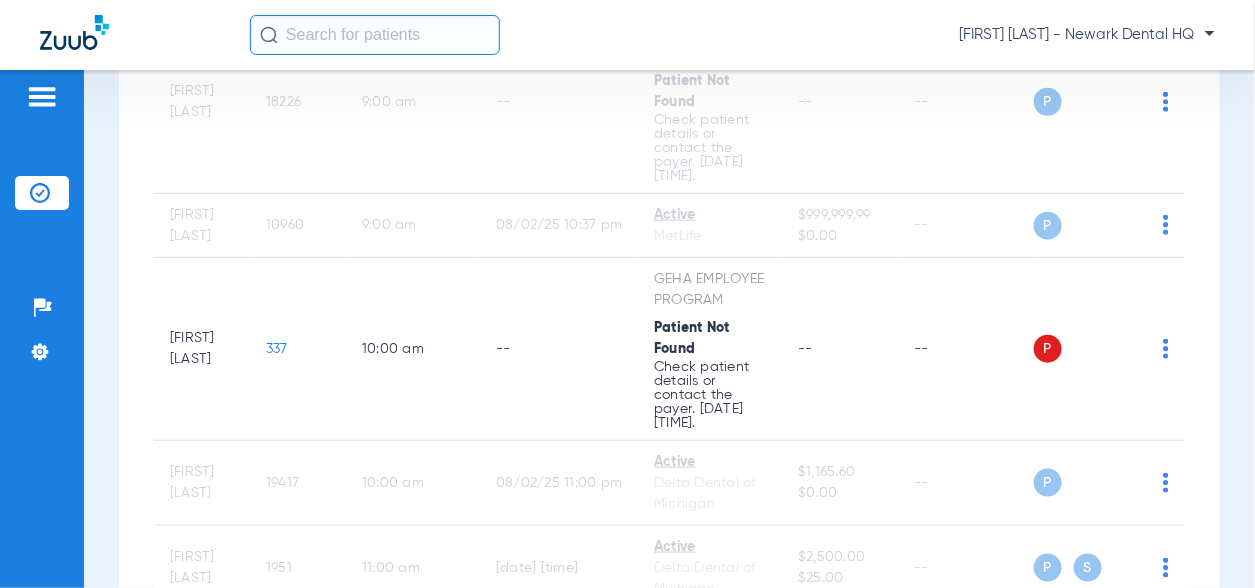 scroll, scrollTop: 0, scrollLeft: 0, axis: both 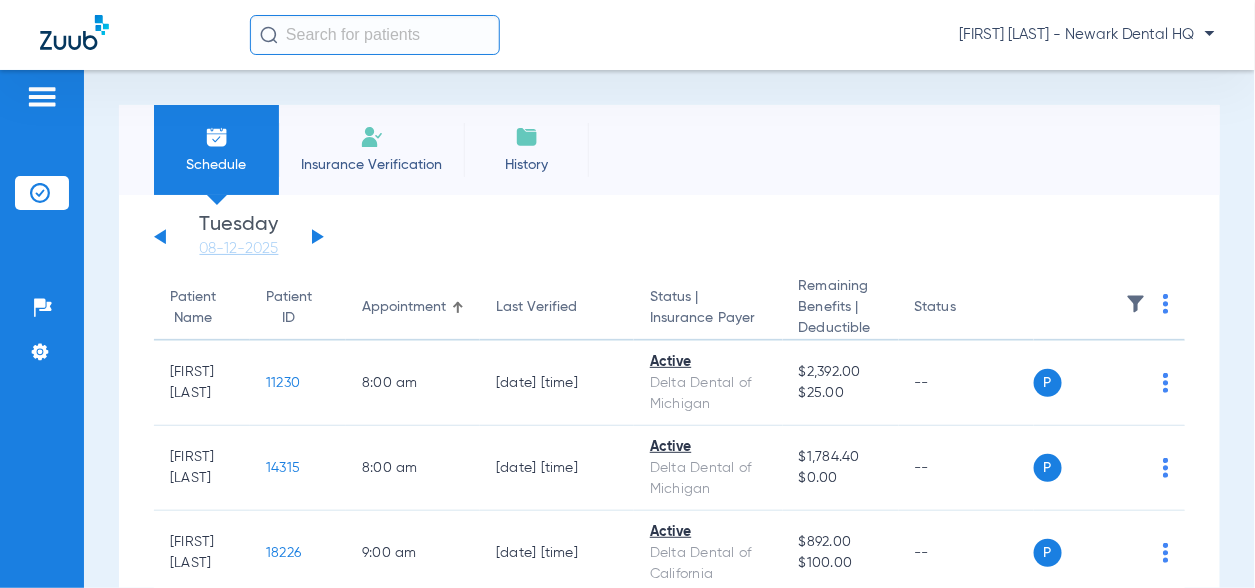 click on "Wednesday   06-04-2025   Thursday   06-05-2025   Friday   06-06-2025   Saturday   06-07-2025   Sunday   06-08-2025   Monday   06-09-2025   Tuesday   06-10-2025   Wednesday   06-11-2025   Thursday   06-12-2025   Friday   06-13-2025   Saturday   06-14-2025   Sunday   06-15-2025   Monday   06-16-2025   Tuesday   06-17-2025   Wednesday   06-18-2025   Thursday   06-19-2025   Friday   06-20-2025   Saturday   06-21-2025   Sunday   06-22-2025   Monday   06-23-2025   Tuesday   06-24-2025   Wednesday   06-25-2025   Thursday   06-26-2025   Friday   06-27-2025   Saturday   06-28-2025   Sunday   06-29-2025   Monday   06-30-2025   Tuesday   07-01-2025   Wednesday   07-02-2025   Thursday   07-03-2025   Friday   07-04-2025   Saturday   07-05-2025   Sunday   07-06-2025   Monday   07-07-2025   Tuesday   07-08-2025   Wednesday   07-09-2025   Thursday   07-10-2025   Friday   07-11-2025   Saturday   07-12-2025   Sunday   07-13-2025   Monday   07-14-2025   Tuesday   07-15-2025   Wednesday   07-16-2025   Thursday   07-17-2025  Su" 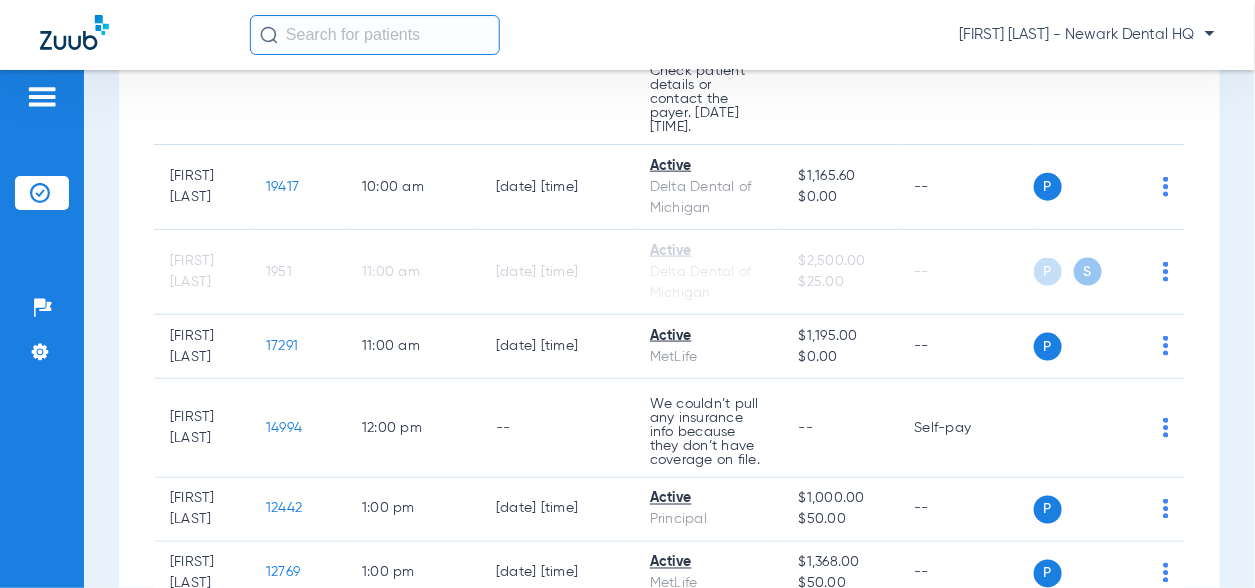 scroll, scrollTop: 700, scrollLeft: 0, axis: vertical 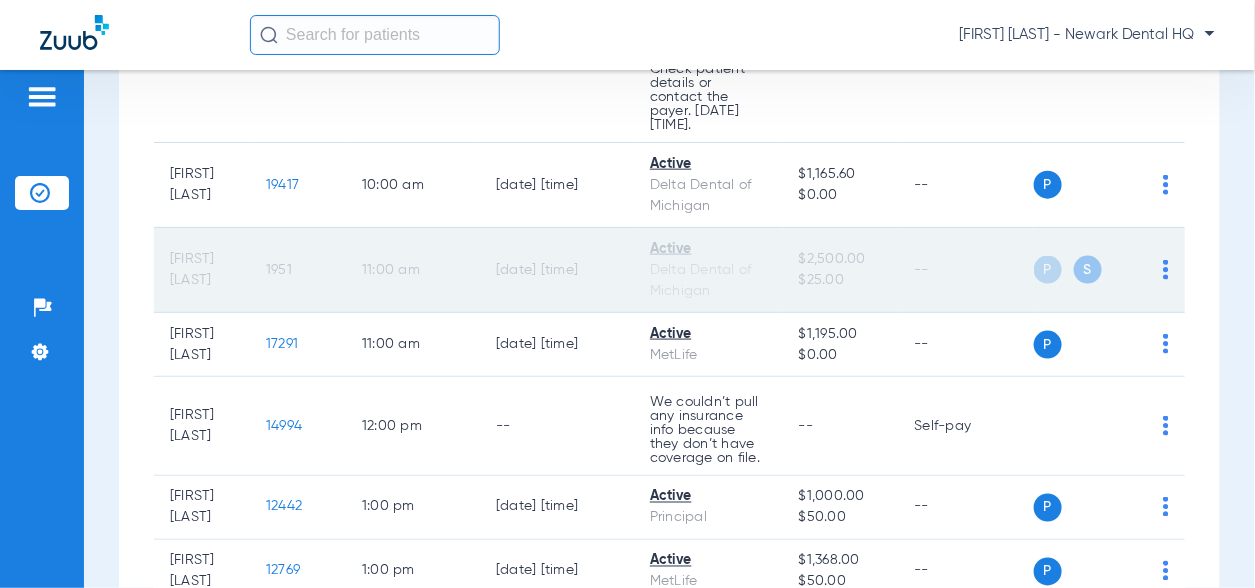 click 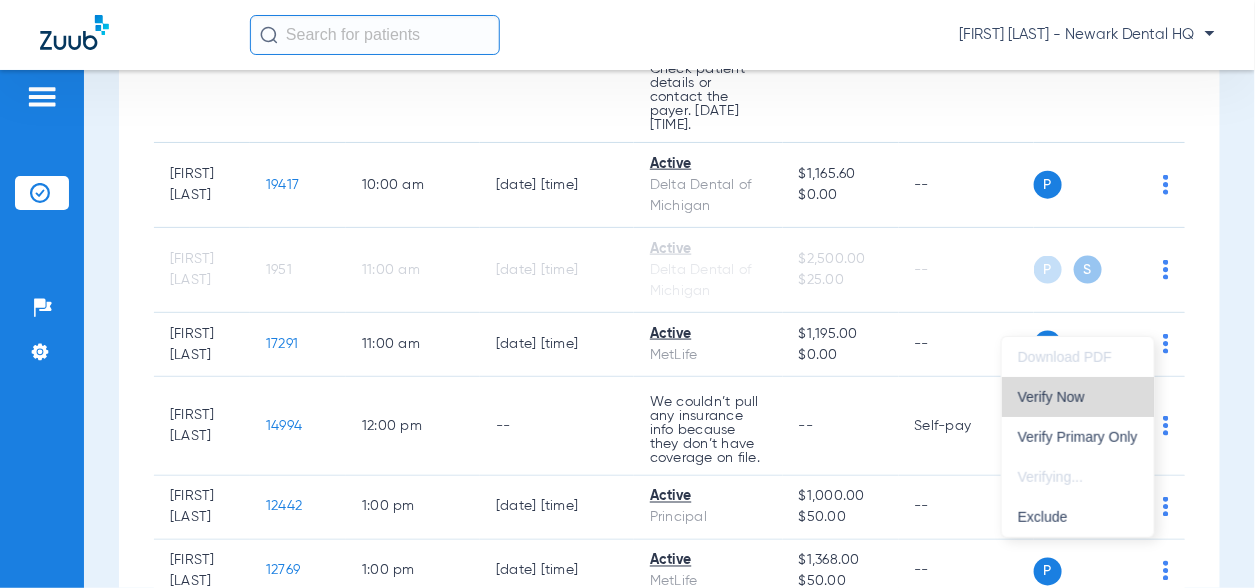 click on "Verify Now" at bounding box center (1078, 397) 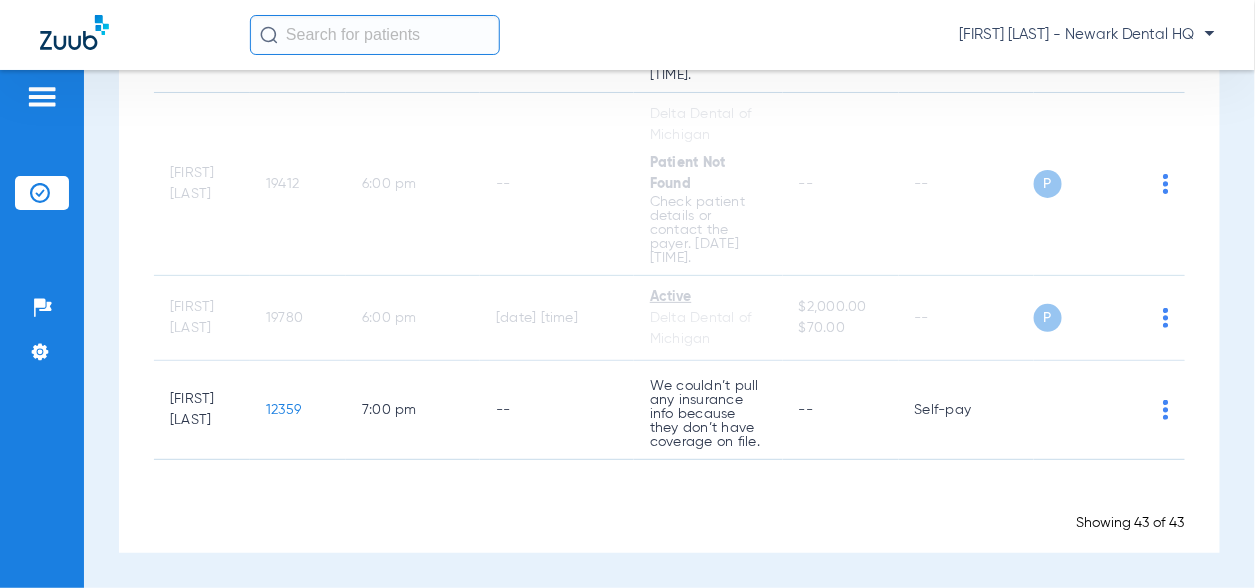 scroll, scrollTop: 5200, scrollLeft: 0, axis: vertical 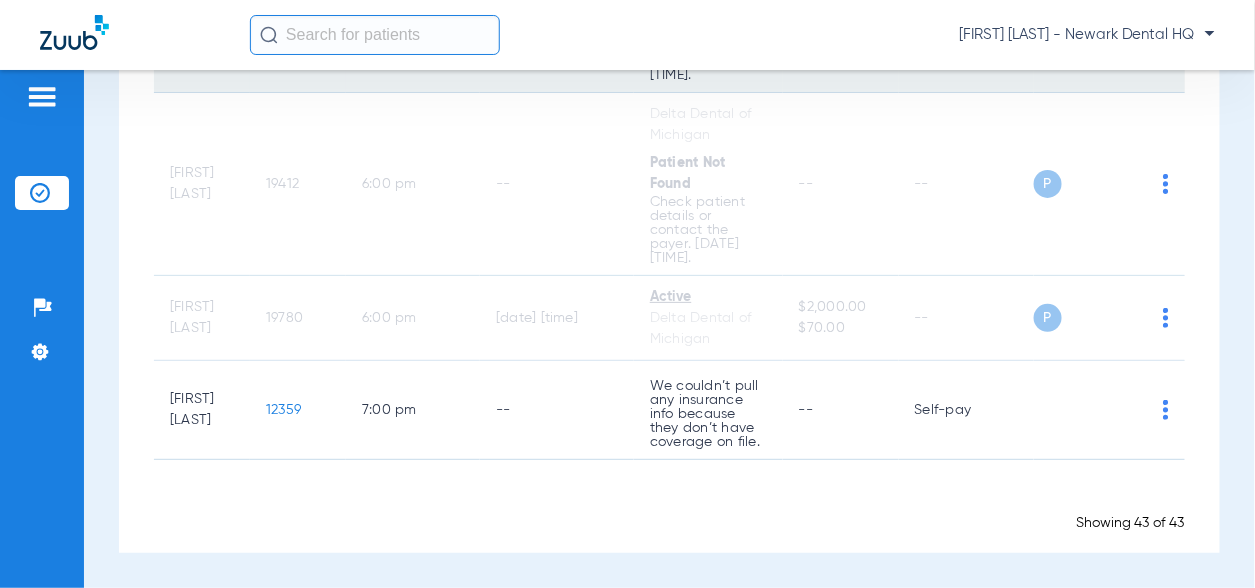 click 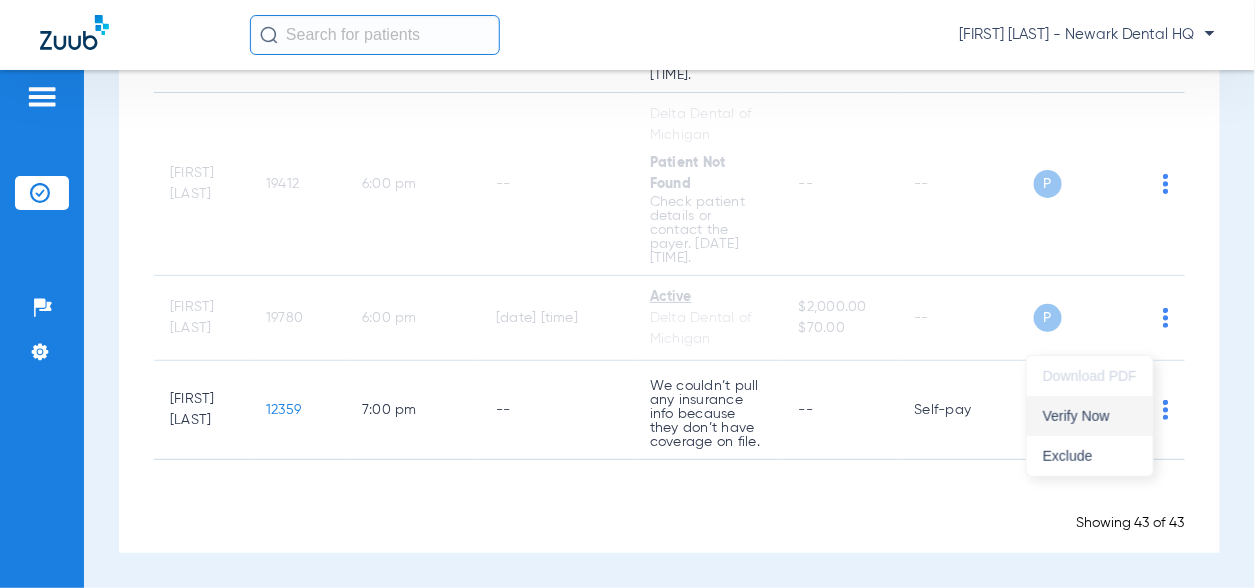 click on "Verify Now" at bounding box center [1090, 416] 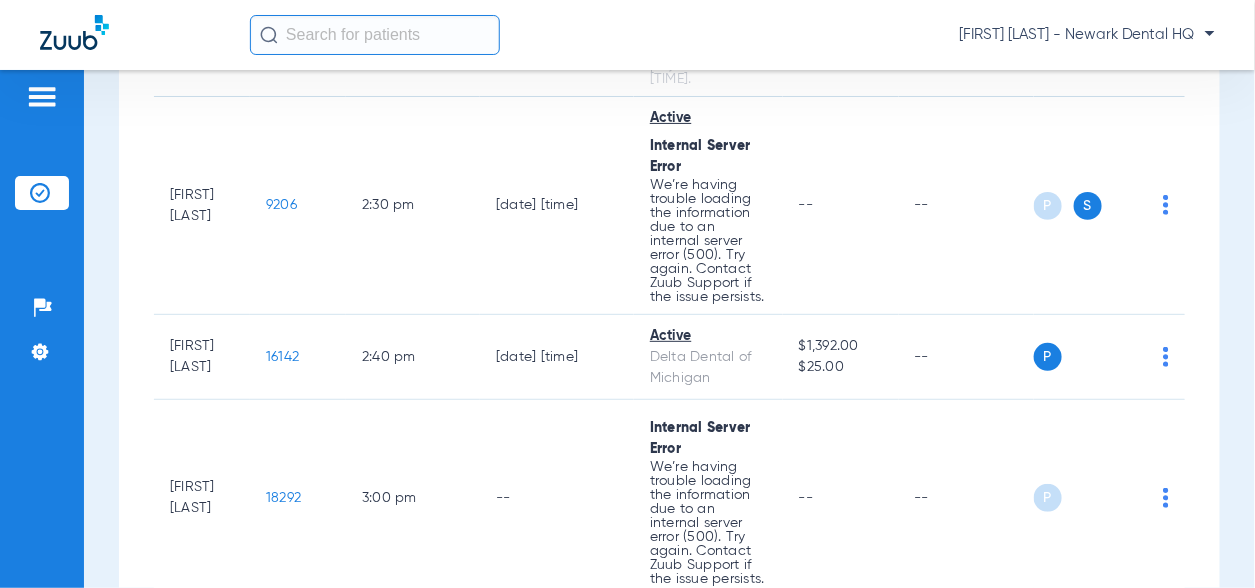 scroll, scrollTop: 2500, scrollLeft: 0, axis: vertical 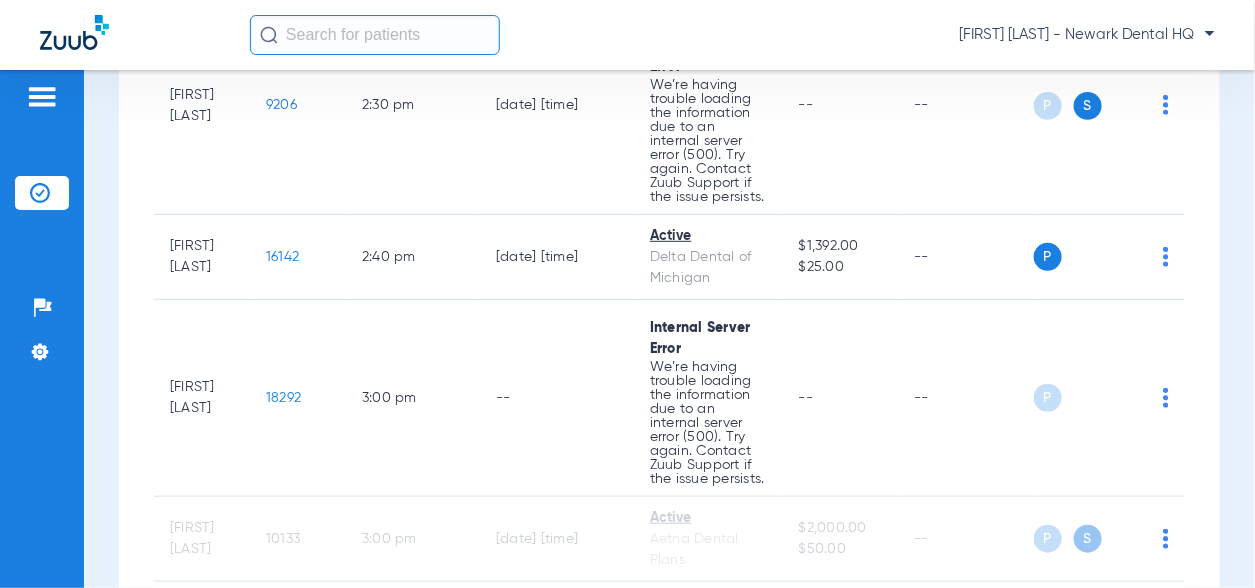 click 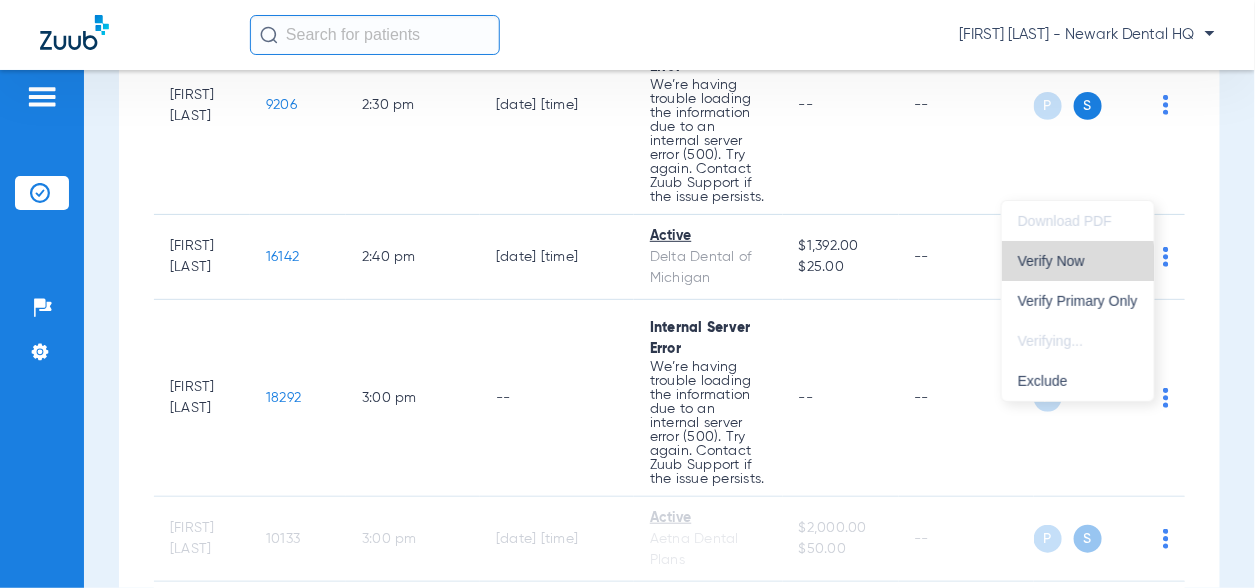 click on "Verify Now" at bounding box center [1078, 261] 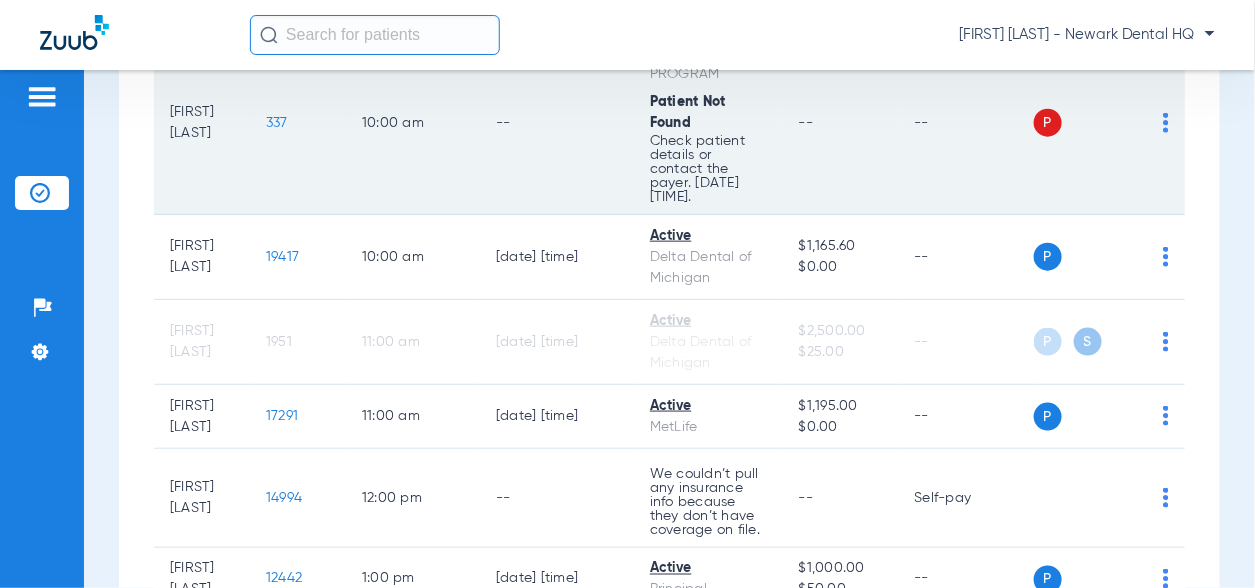 scroll, scrollTop: 700, scrollLeft: 0, axis: vertical 